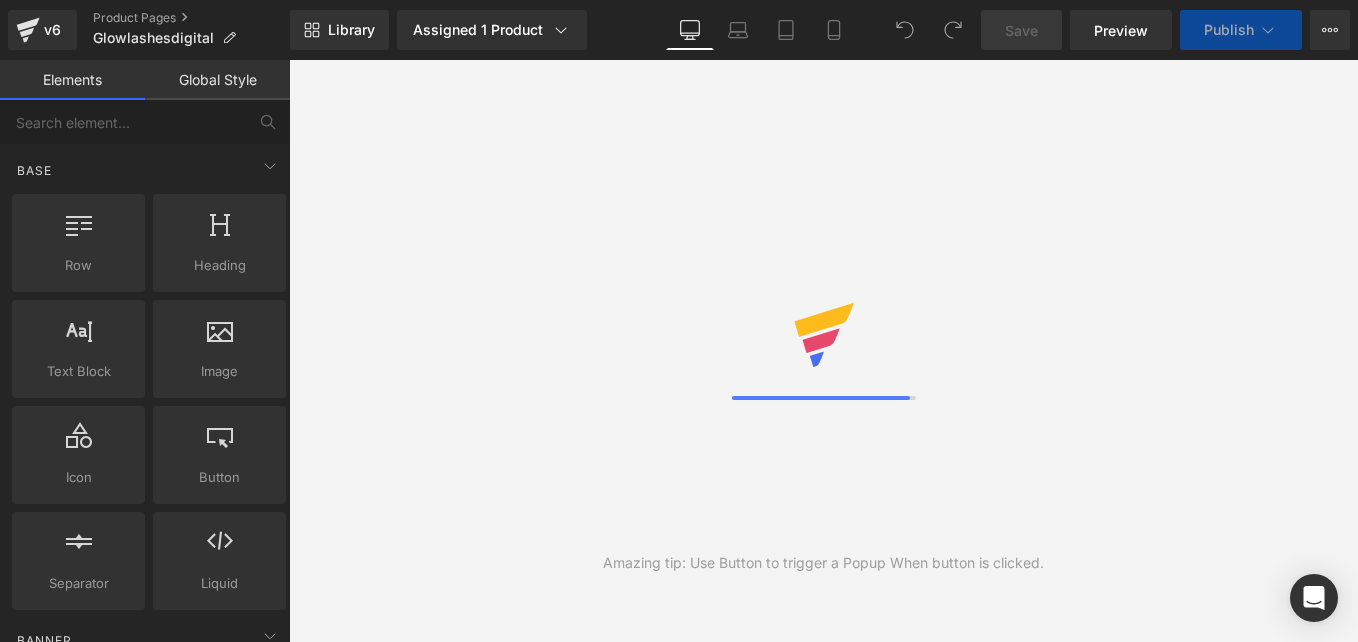click 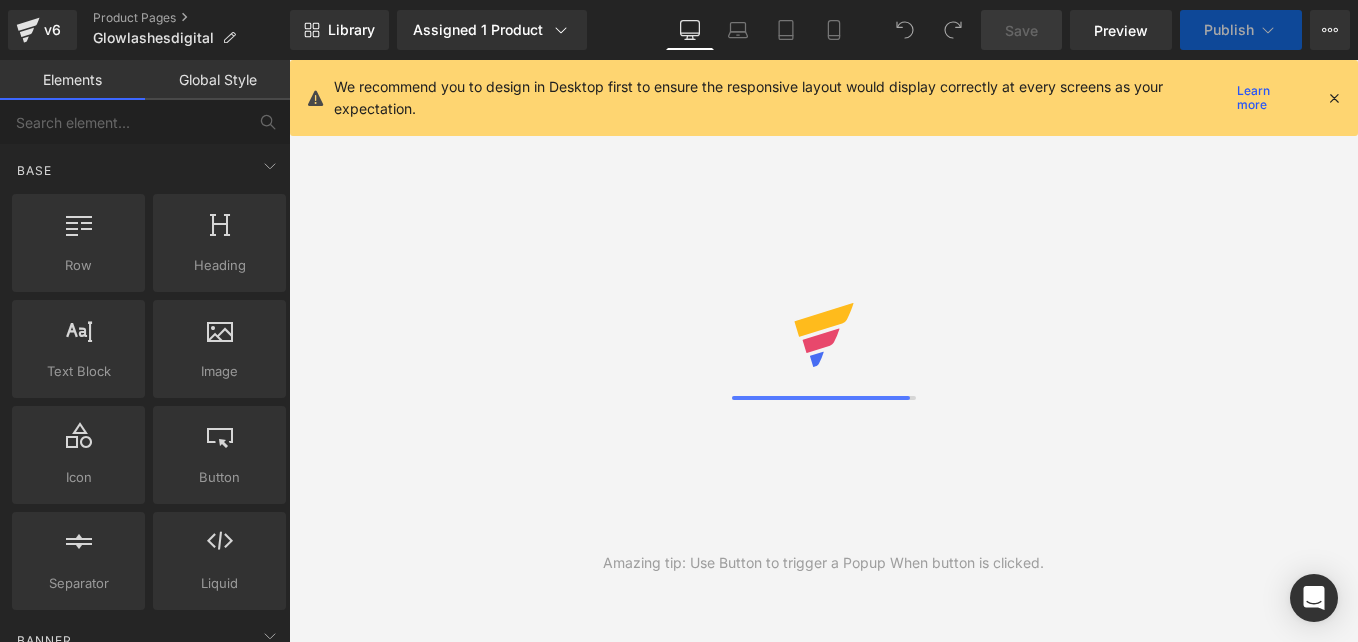 scroll, scrollTop: 0, scrollLeft: 0, axis: both 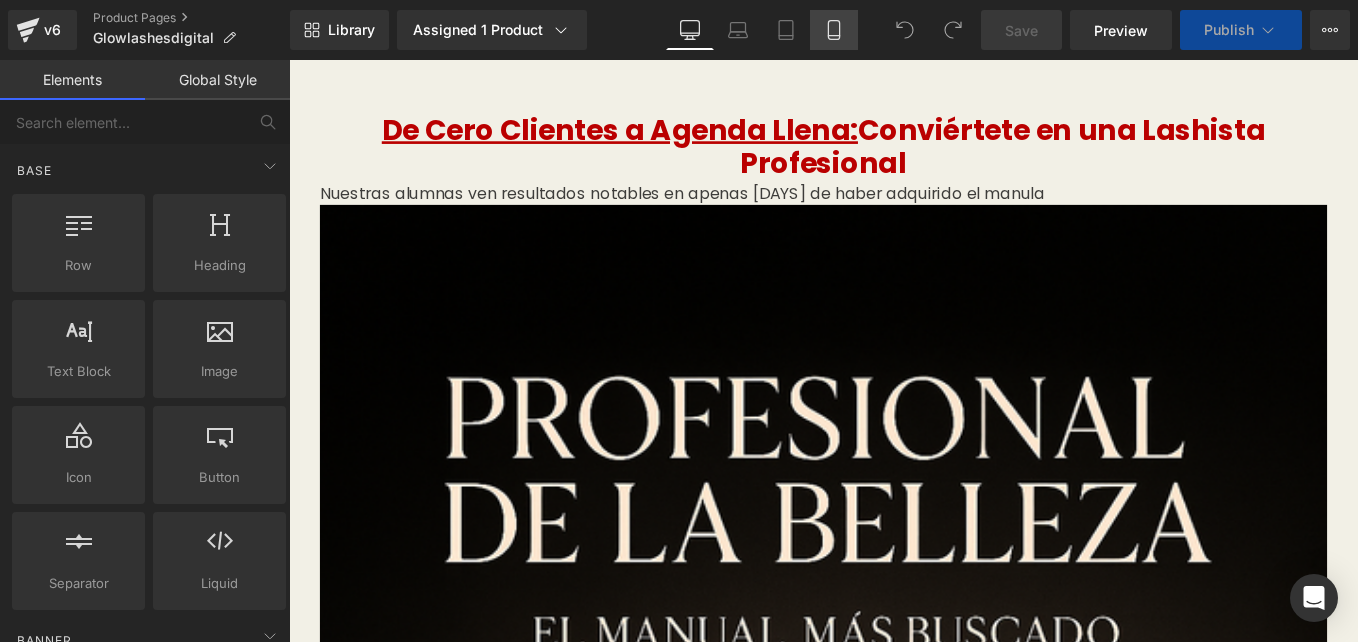 click 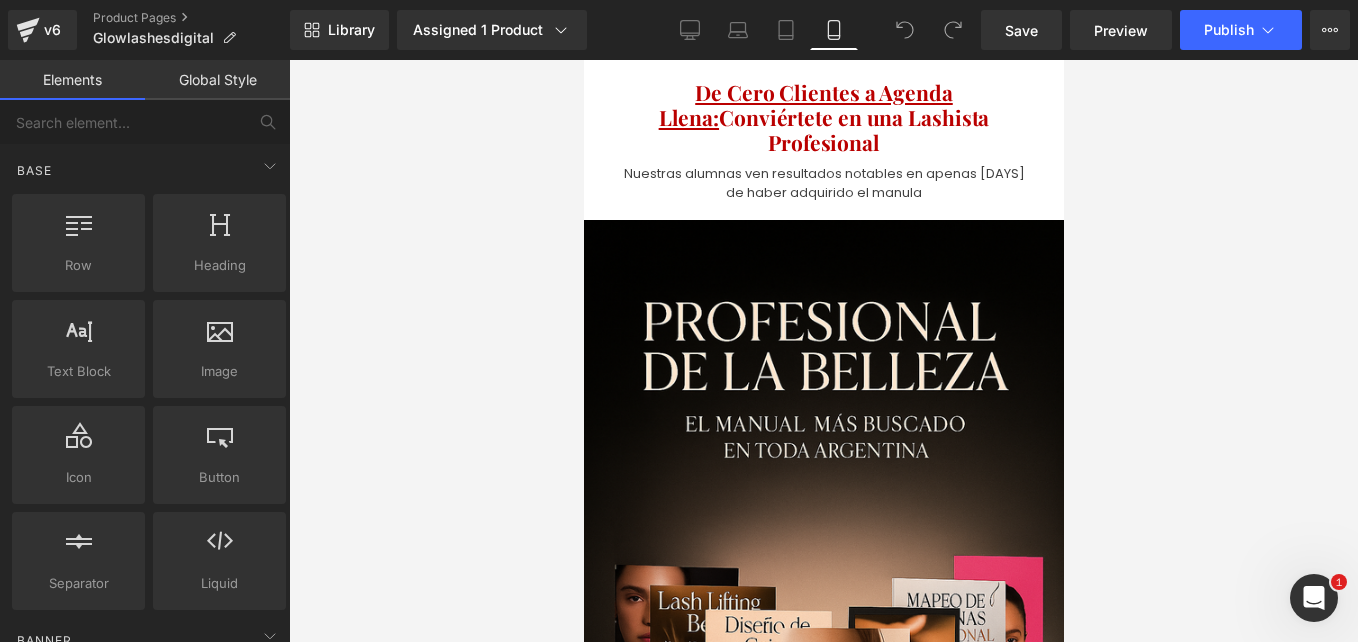 scroll, scrollTop: 0, scrollLeft: 0, axis: both 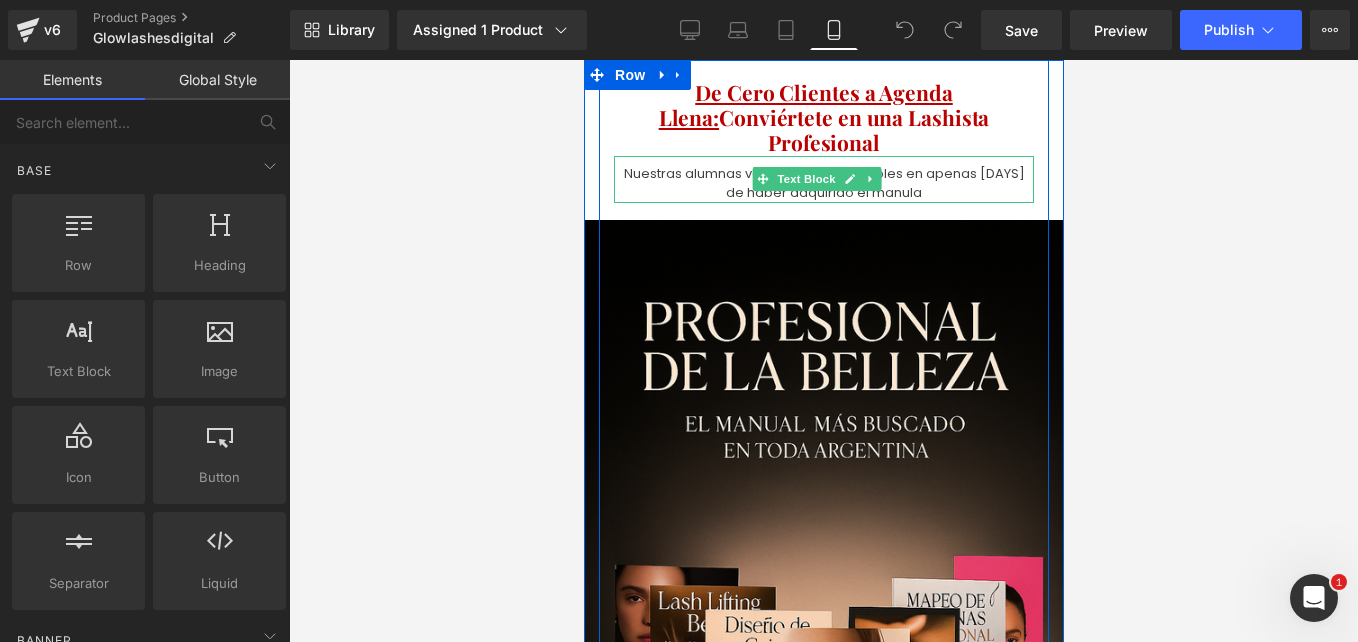 click on "Nuestras alumnas ven resultados notables en apenas [DAYS] de haber adquirido el manula" at bounding box center (823, 183) 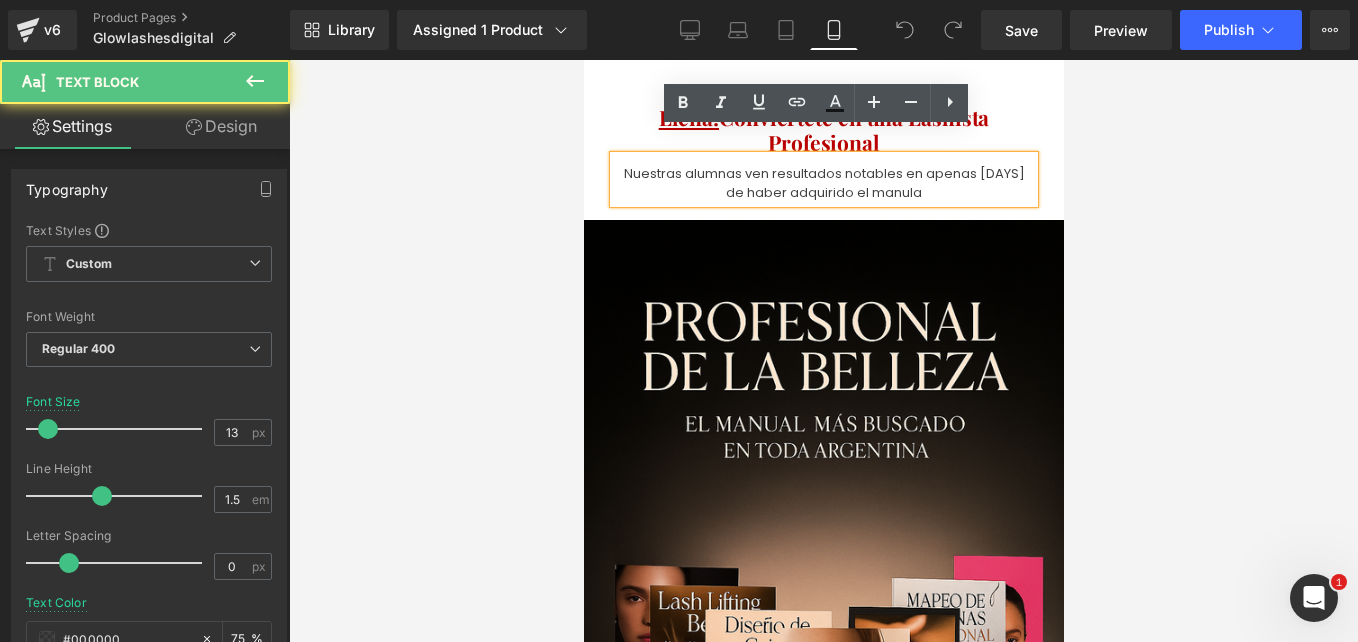 click on "Nuestras alumnas ven resultados notables en apenas [DAYS] de haber adquirido el manula" at bounding box center [823, 183] 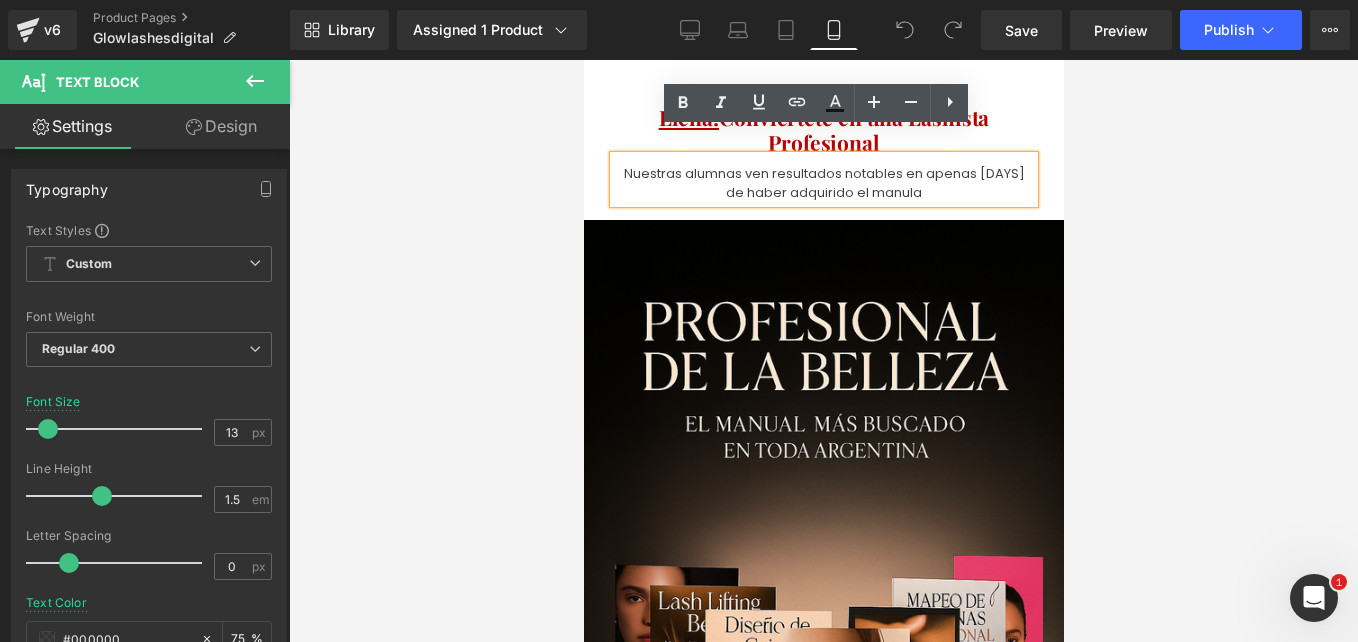 type 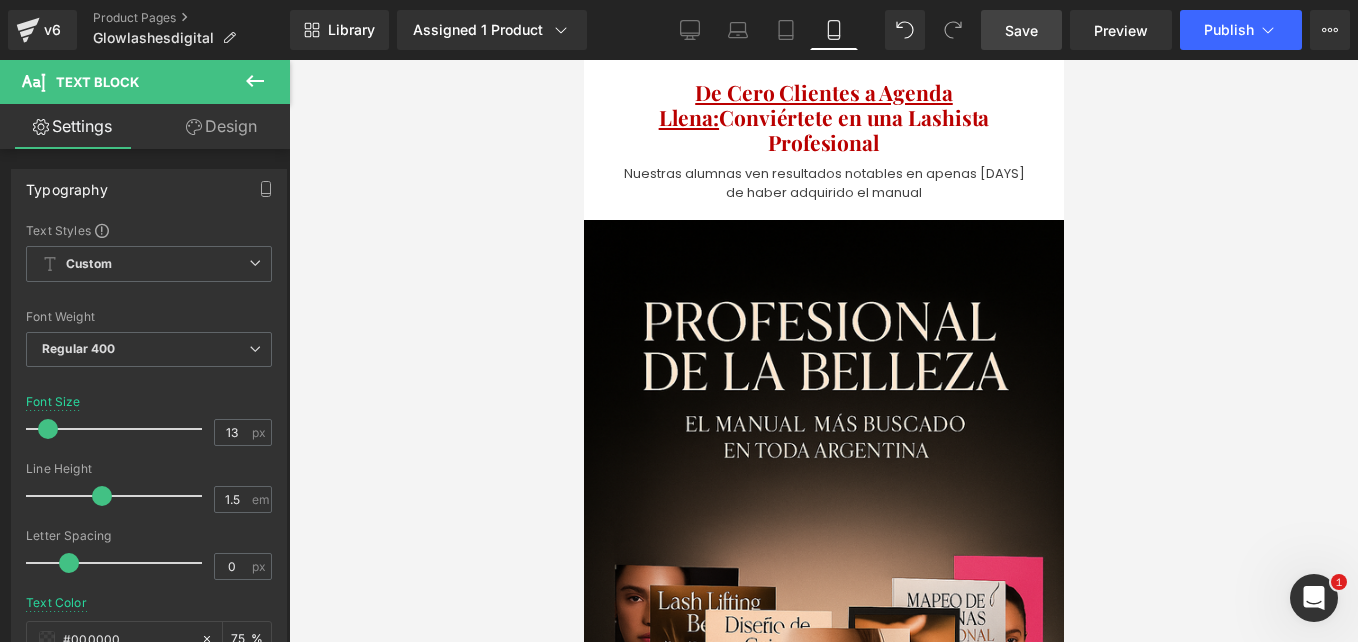 click on "Save" at bounding box center (1021, 30) 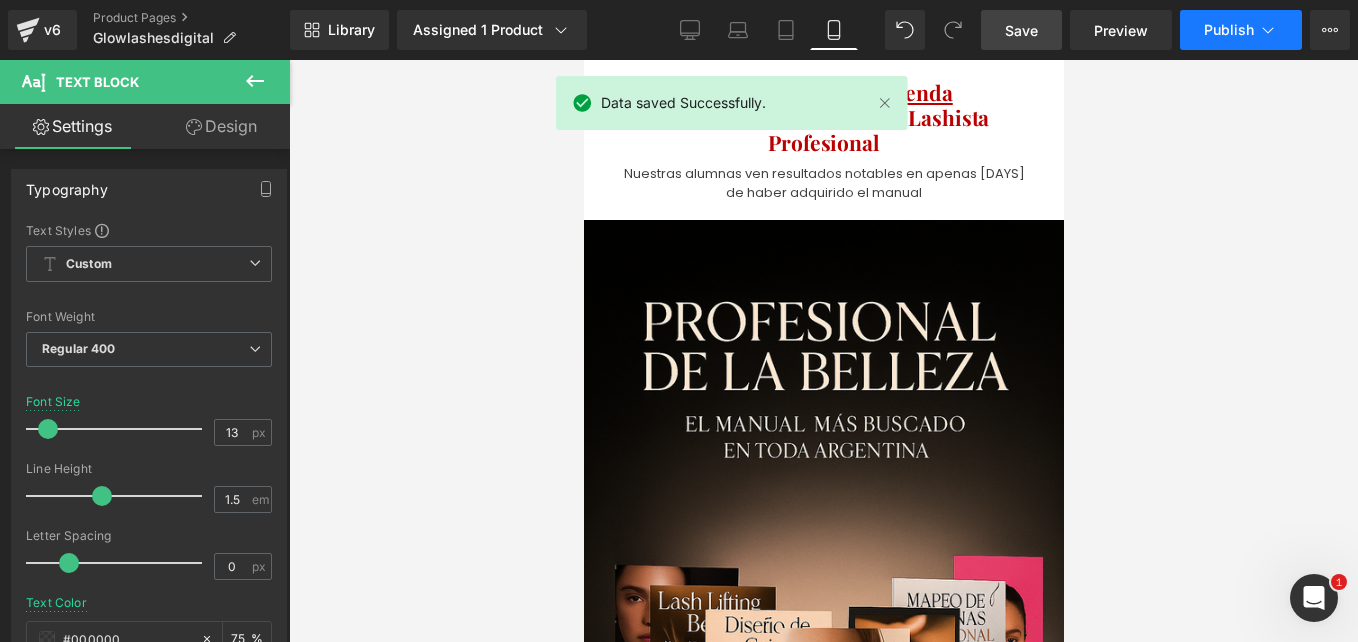 click on "Publish" at bounding box center (1241, 30) 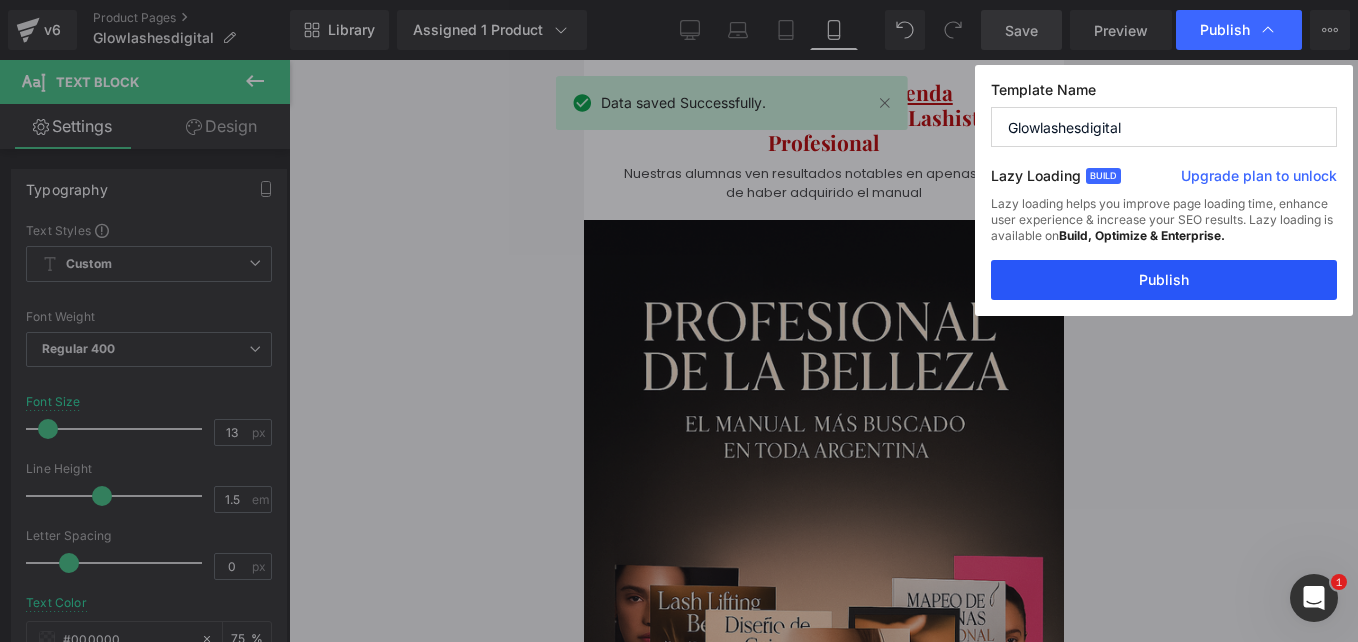 click on "Publish" at bounding box center (1164, 280) 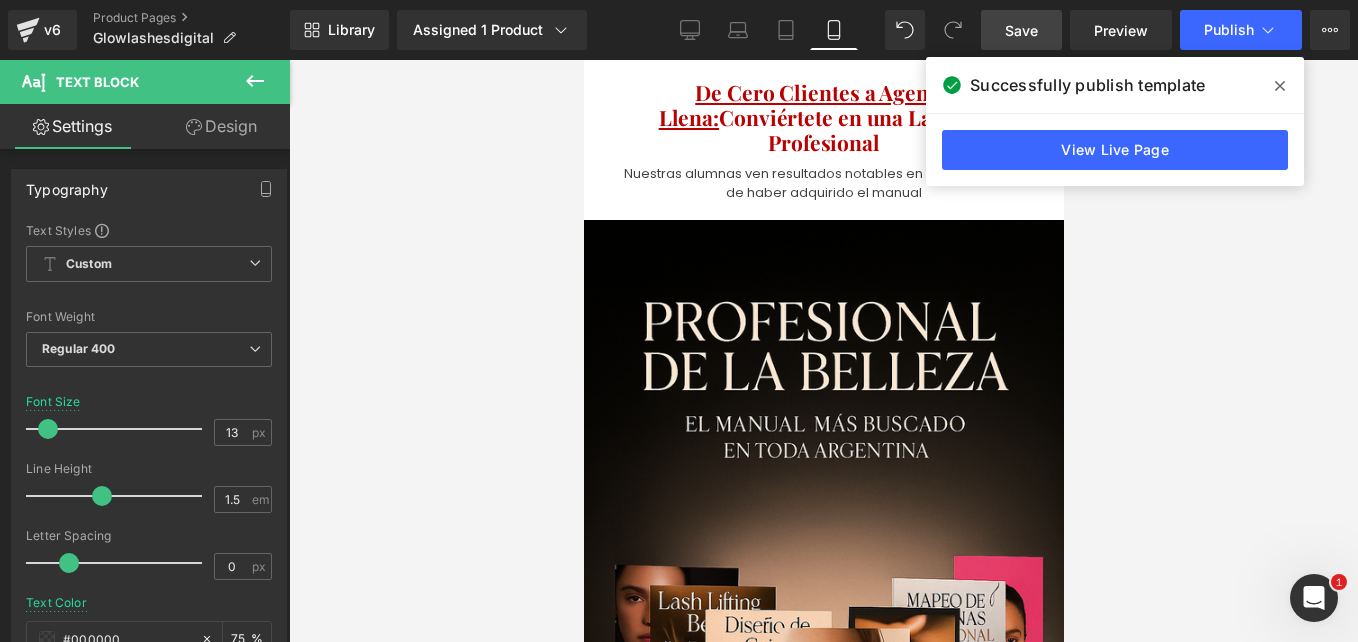 click at bounding box center (1280, 86) 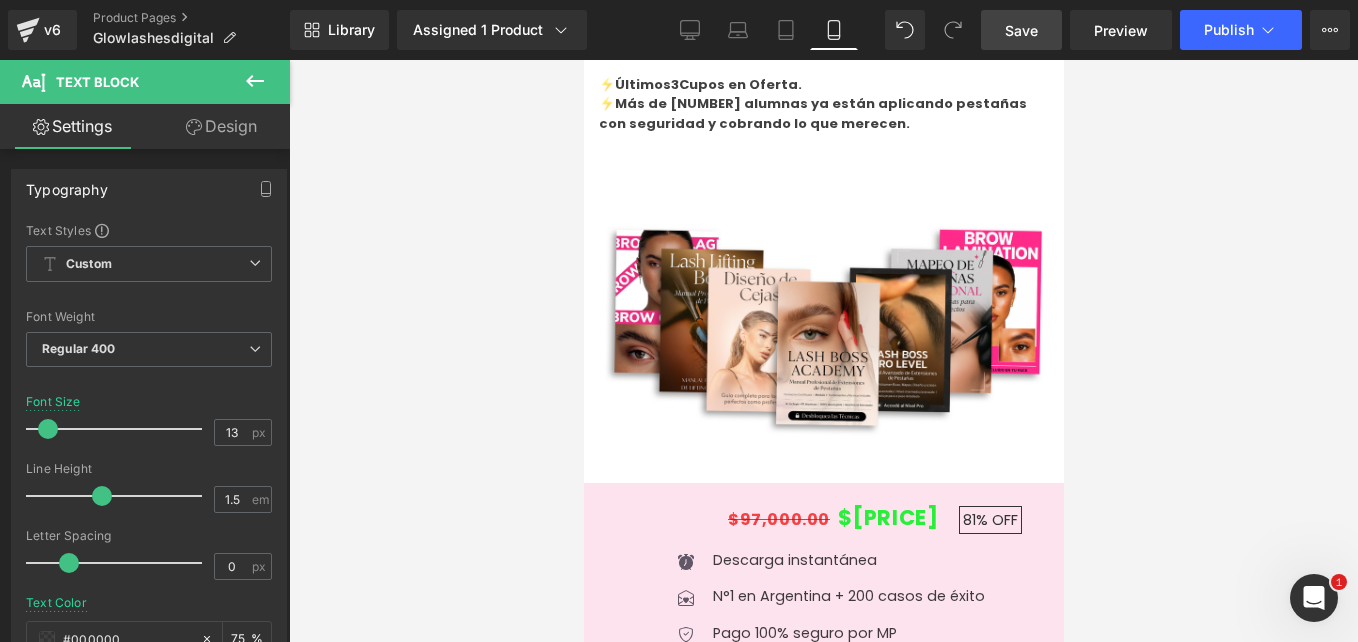 scroll, scrollTop: 8100, scrollLeft: 0, axis: vertical 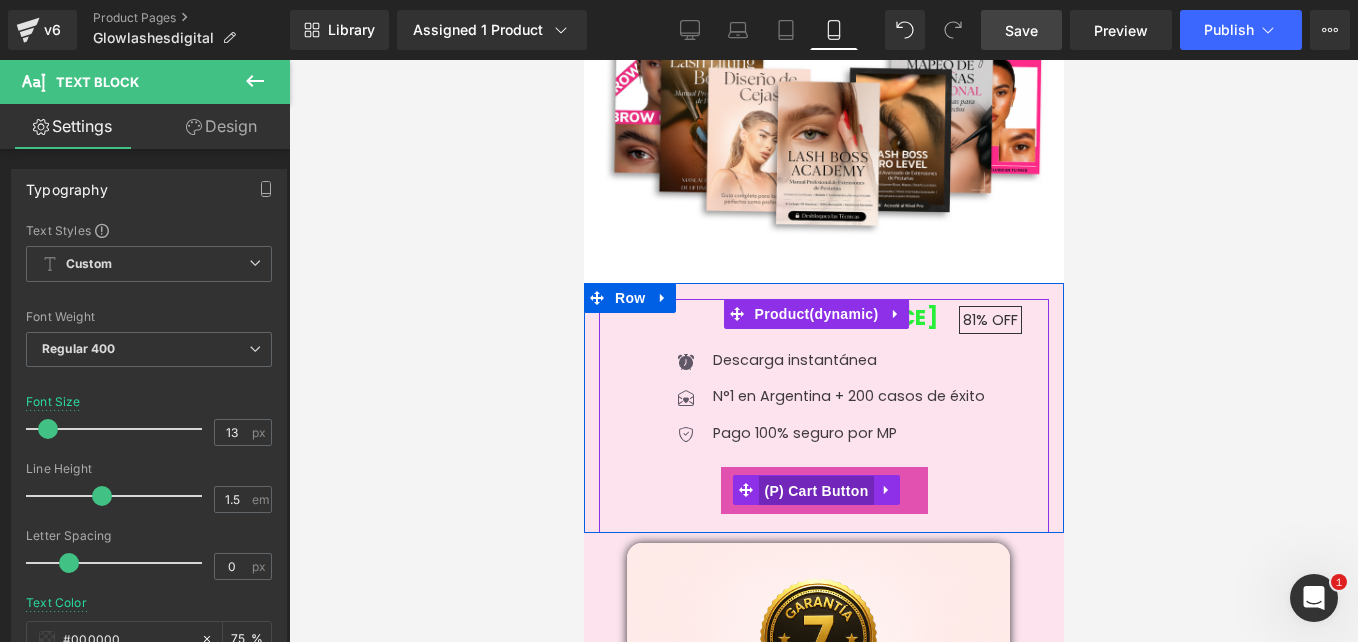 click on "(P) Cart Button" at bounding box center (815, 491) 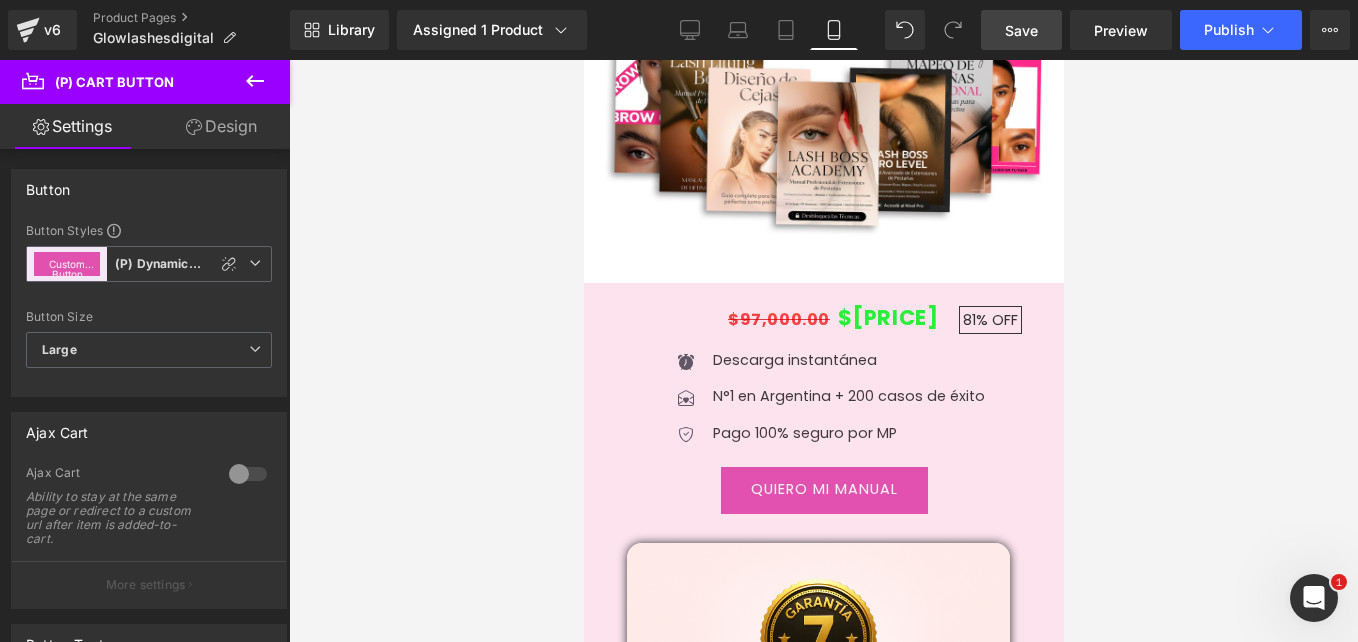 click at bounding box center [255, 82] 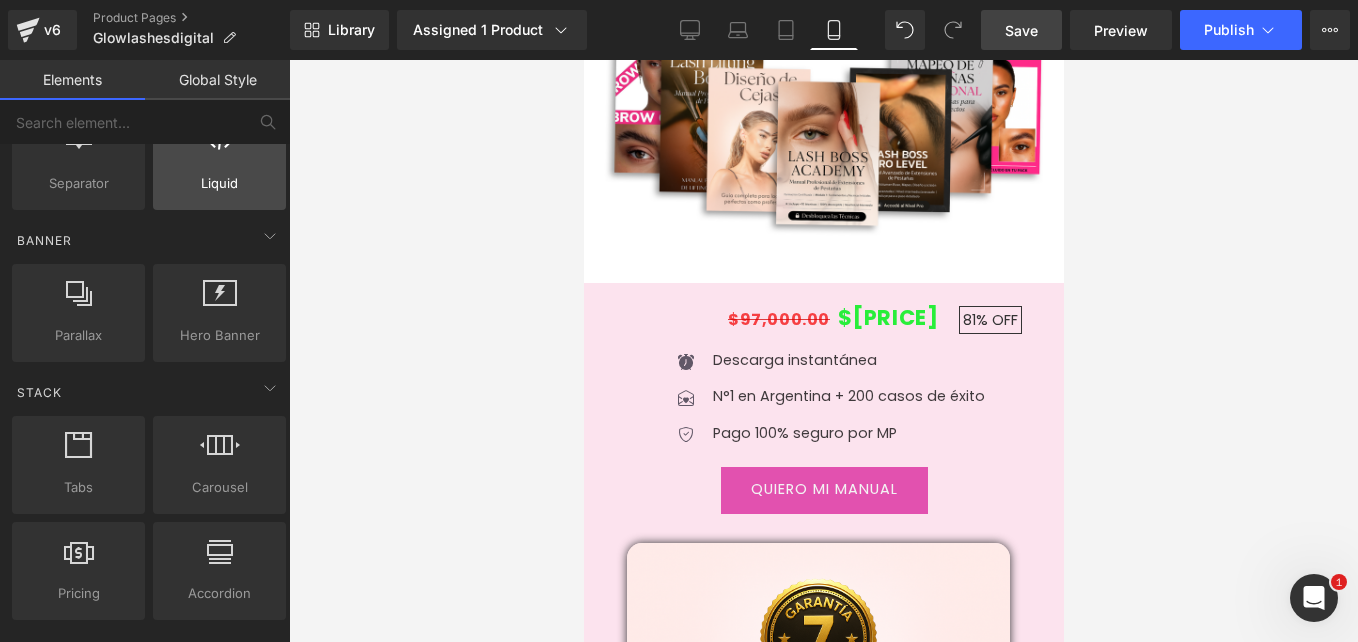 scroll, scrollTop: 200, scrollLeft: 0, axis: vertical 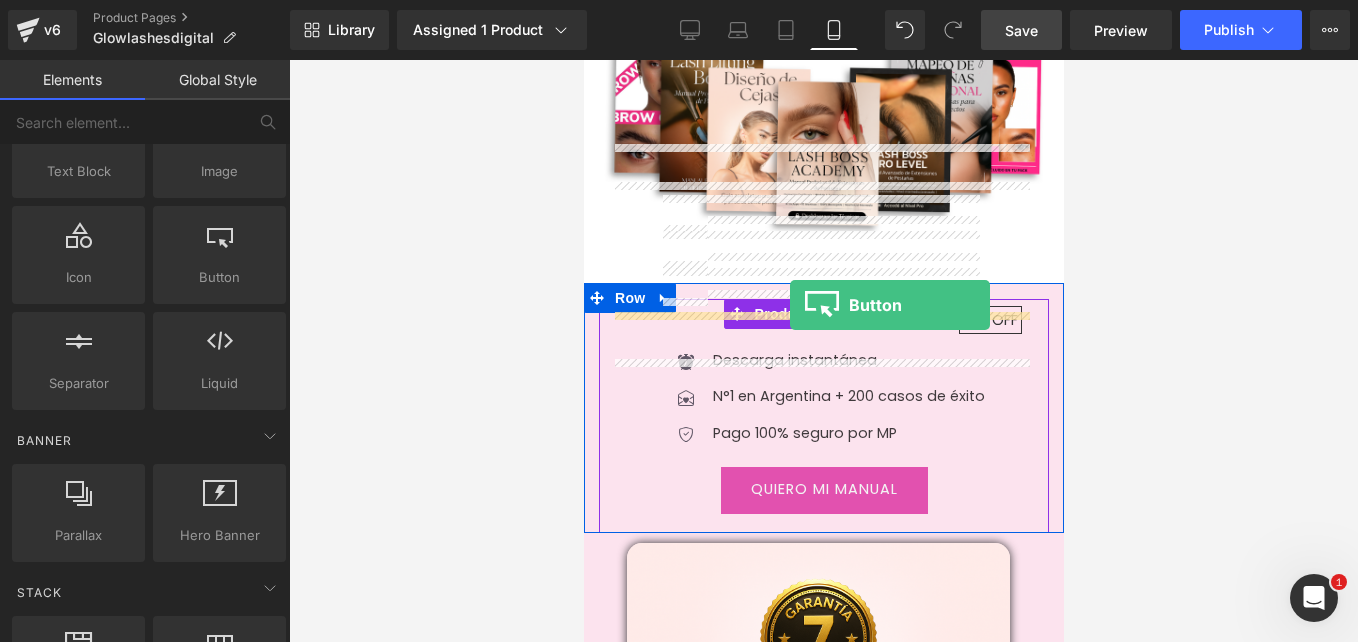 drag, startPoint x: 837, startPoint y: 342, endPoint x: 791, endPoint y: 306, distance: 58.412327 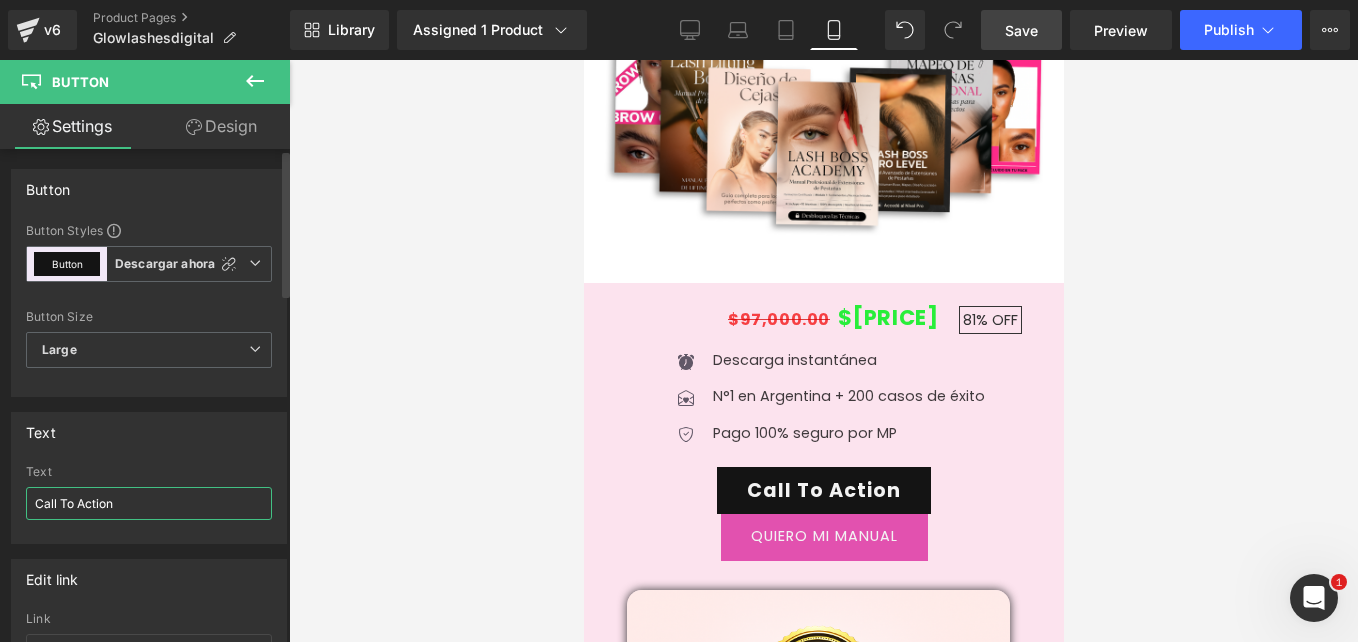 drag, startPoint x: 156, startPoint y: 502, endPoint x: 0, endPoint y: 518, distance: 156.81836 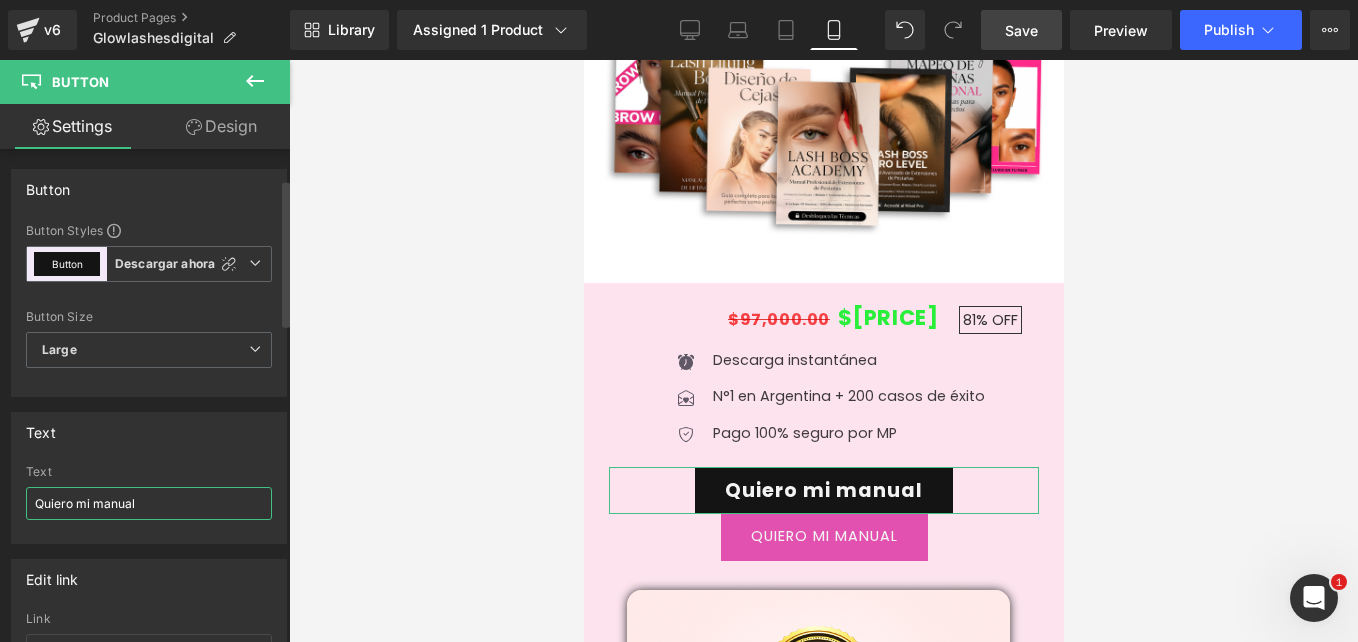 scroll, scrollTop: 100, scrollLeft: 0, axis: vertical 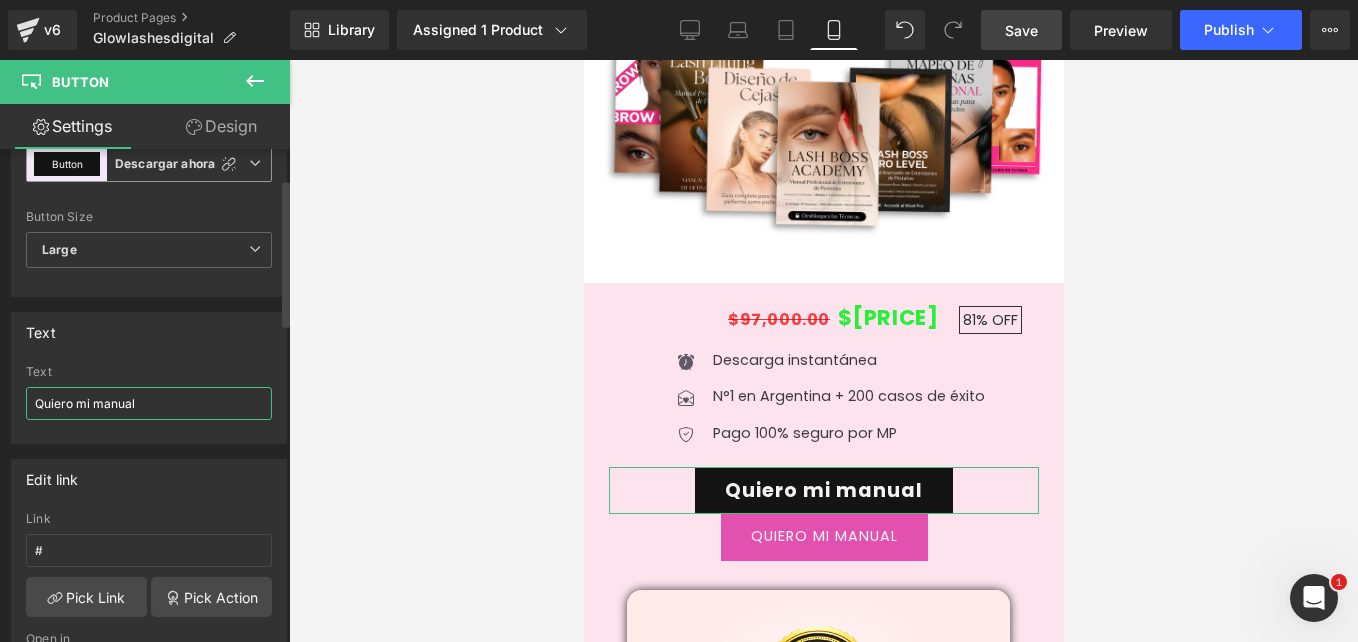 type on "Quiero mi manual" 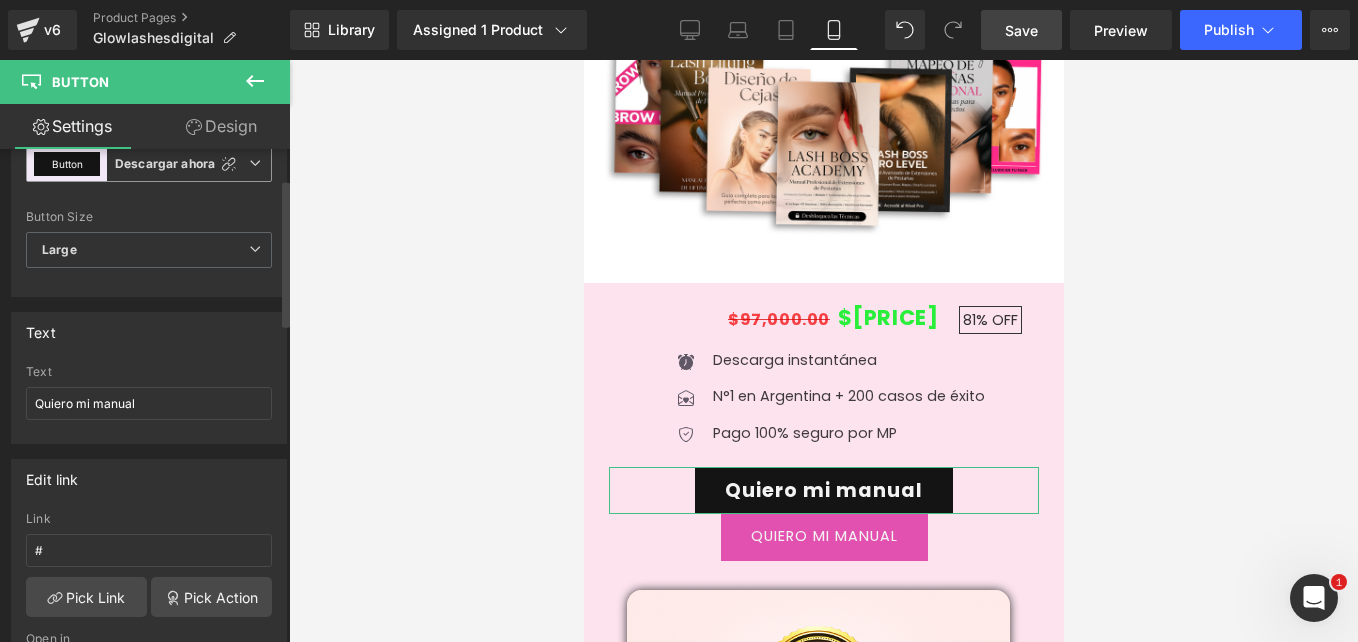 click at bounding box center (255, 163) 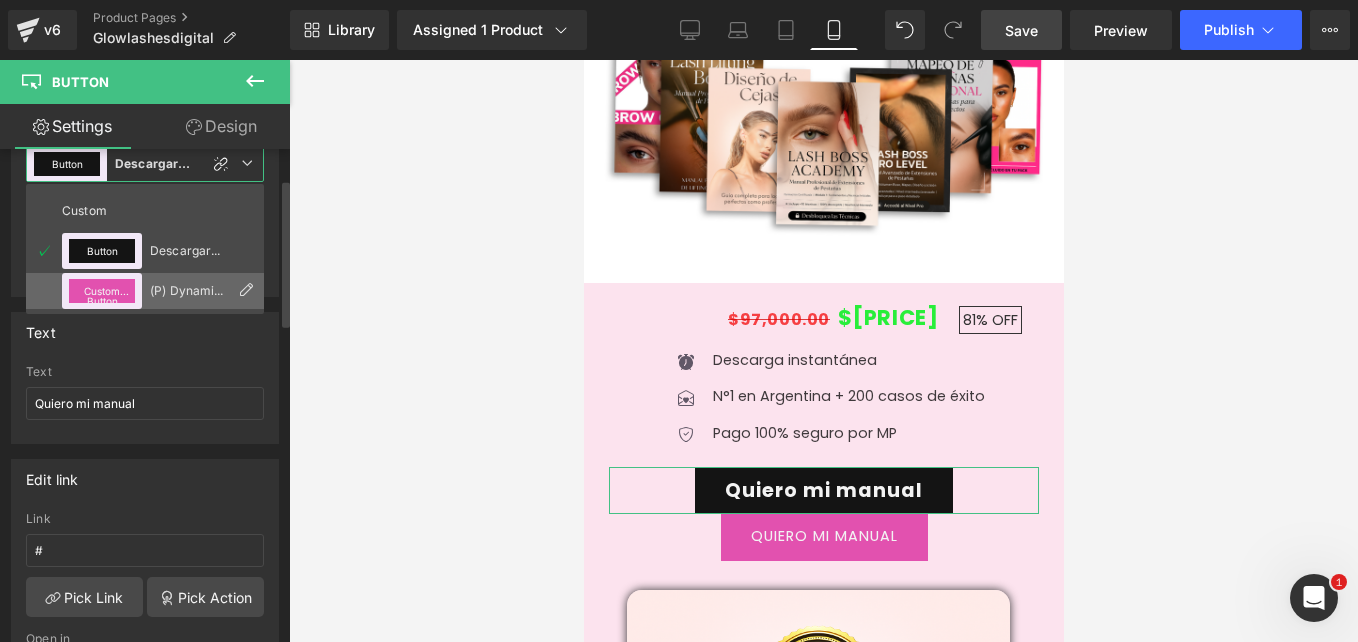 click on "Custom Button" at bounding box center [102, 291] 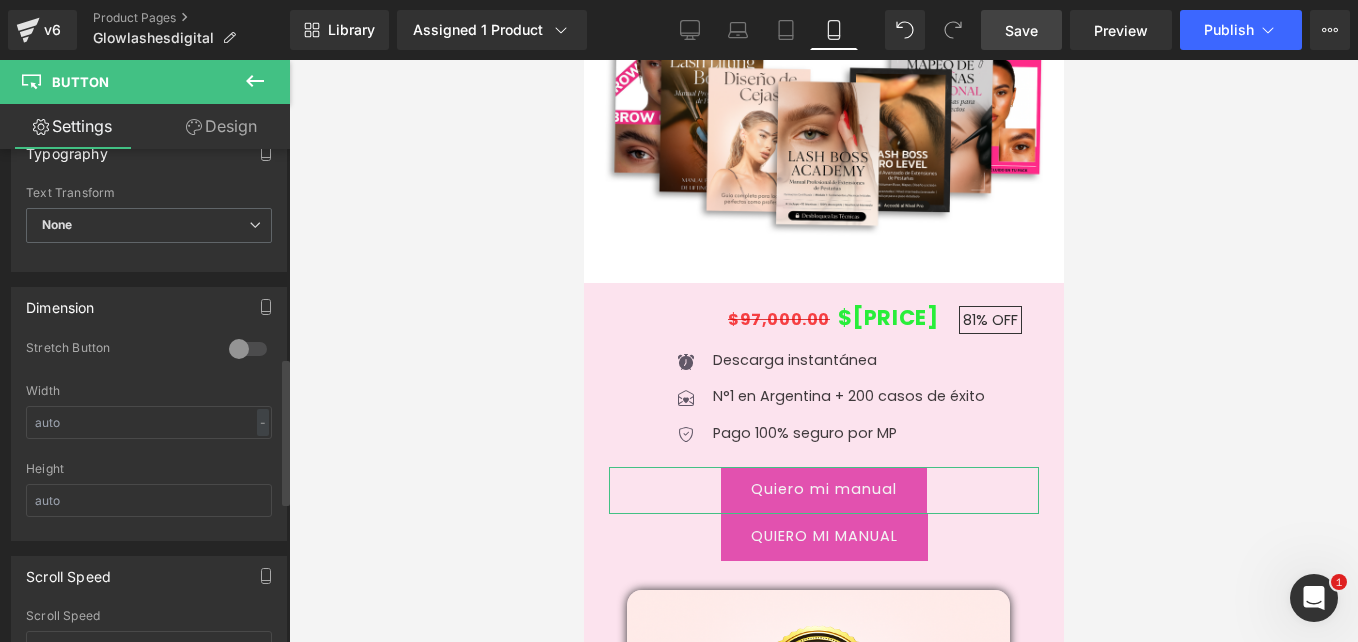 scroll, scrollTop: 600, scrollLeft: 0, axis: vertical 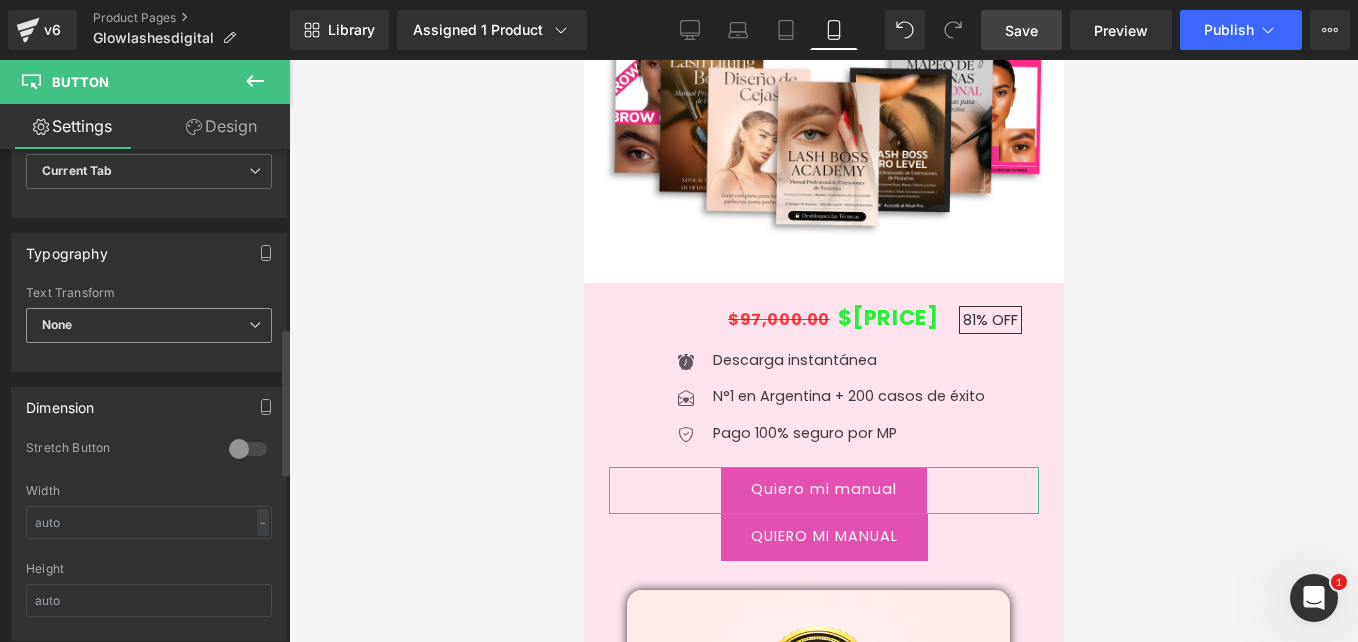 click on "None" at bounding box center (149, 325) 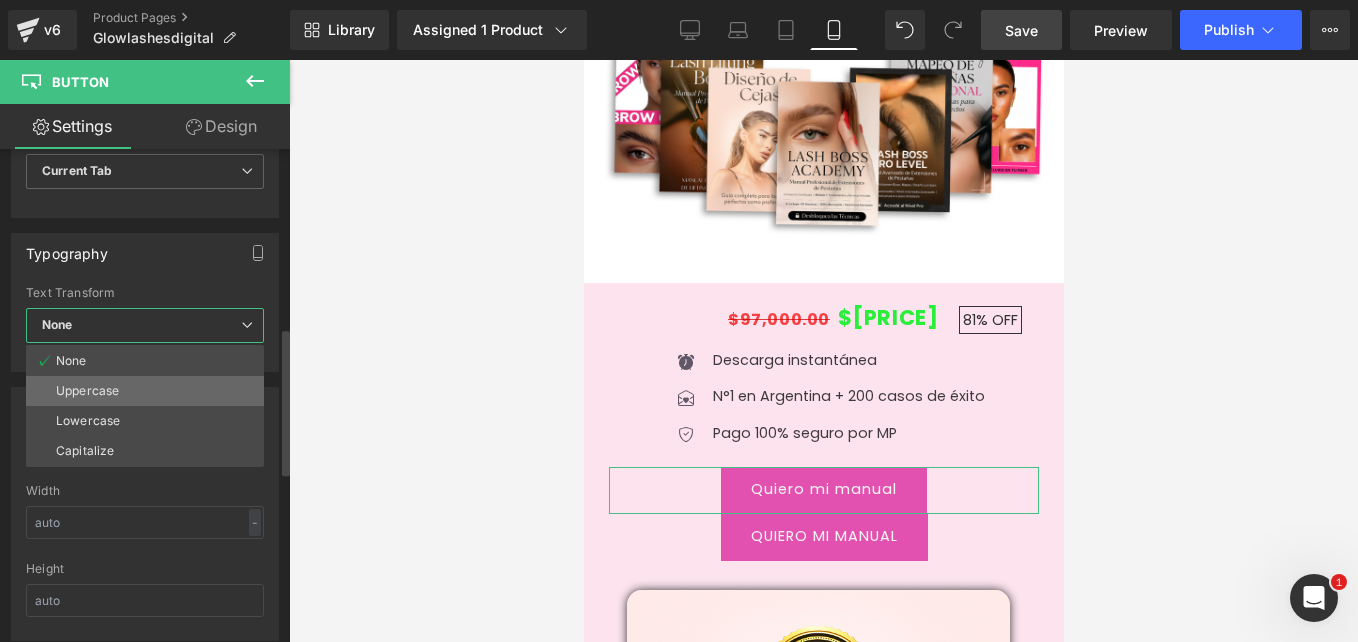 click on "Uppercase" at bounding box center [145, 391] 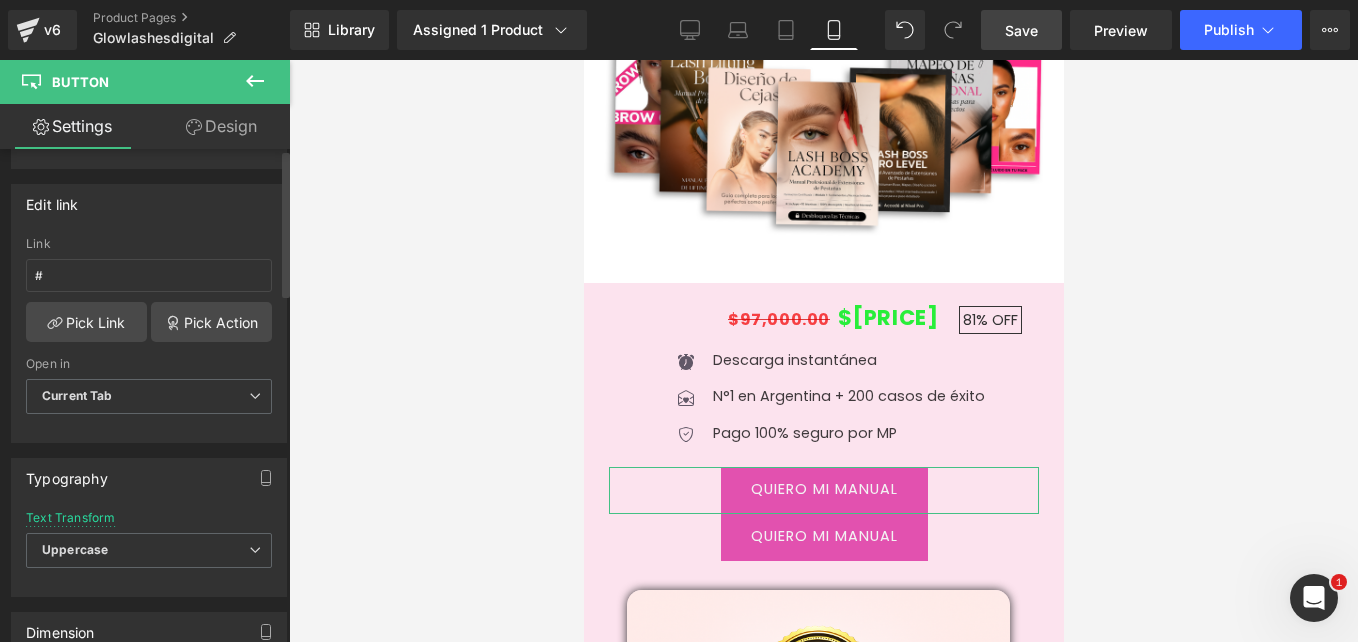 scroll, scrollTop: 0, scrollLeft: 0, axis: both 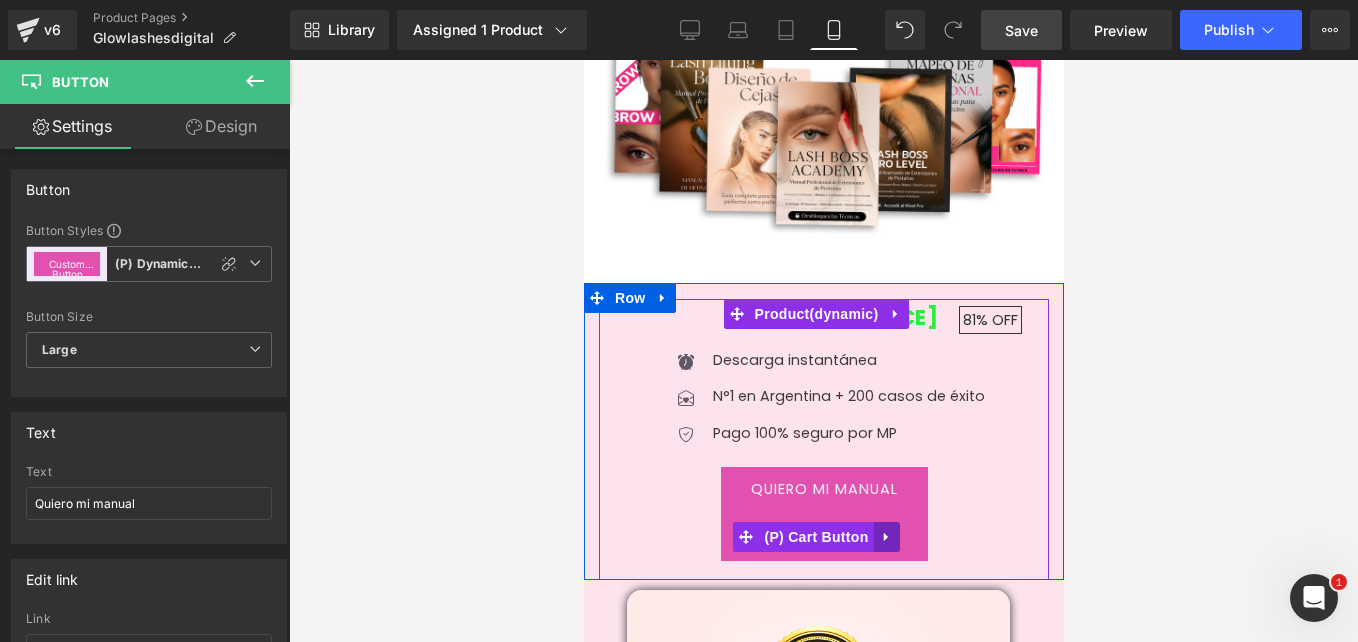 click 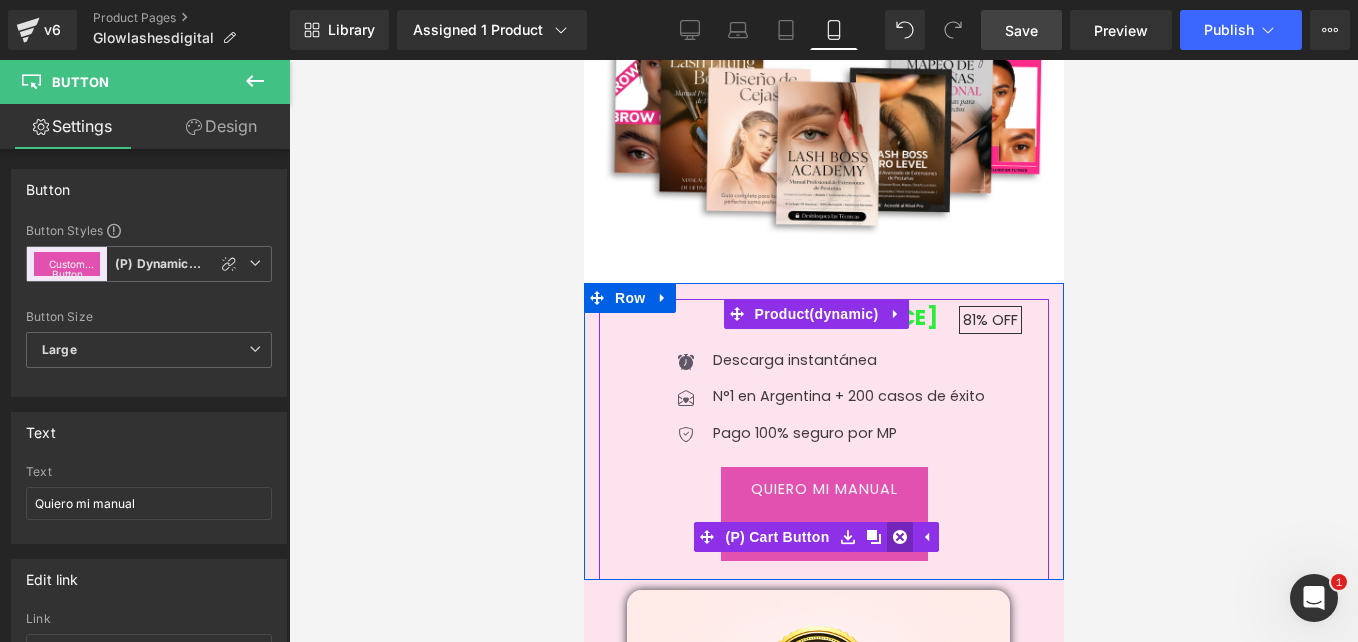 click 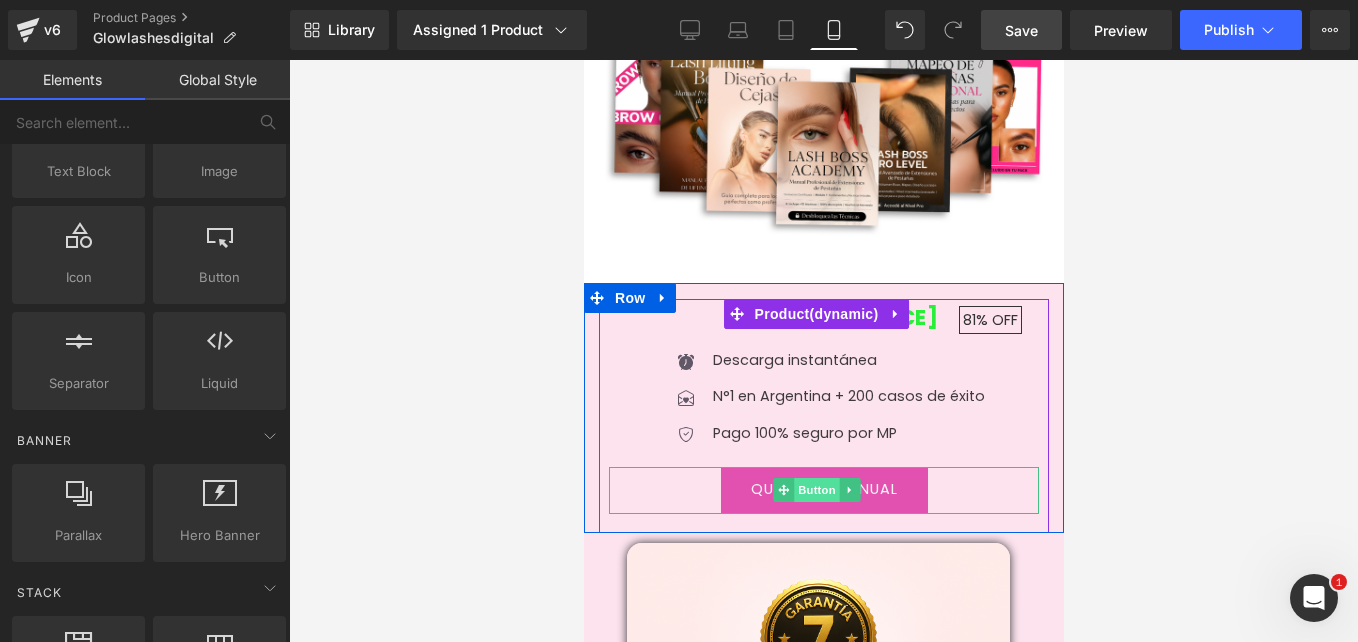 drag, startPoint x: 821, startPoint y: 334, endPoint x: 917, endPoint y: 337, distance: 96.04687 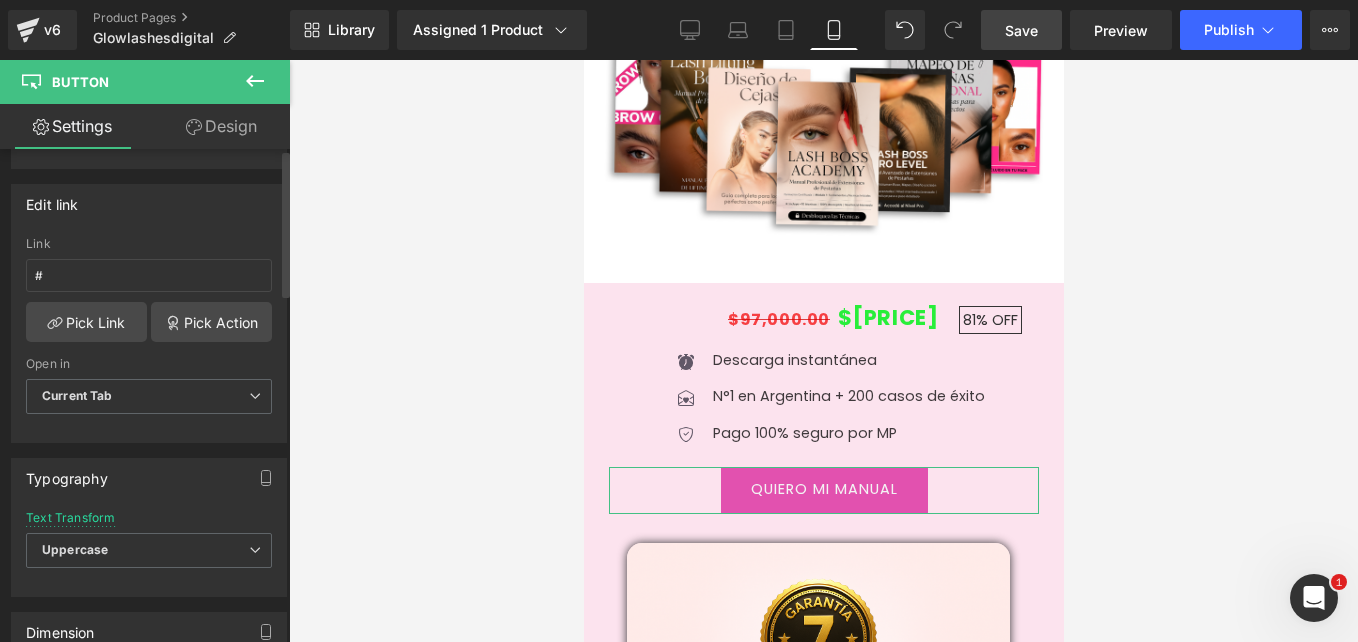 scroll, scrollTop: 0, scrollLeft: 0, axis: both 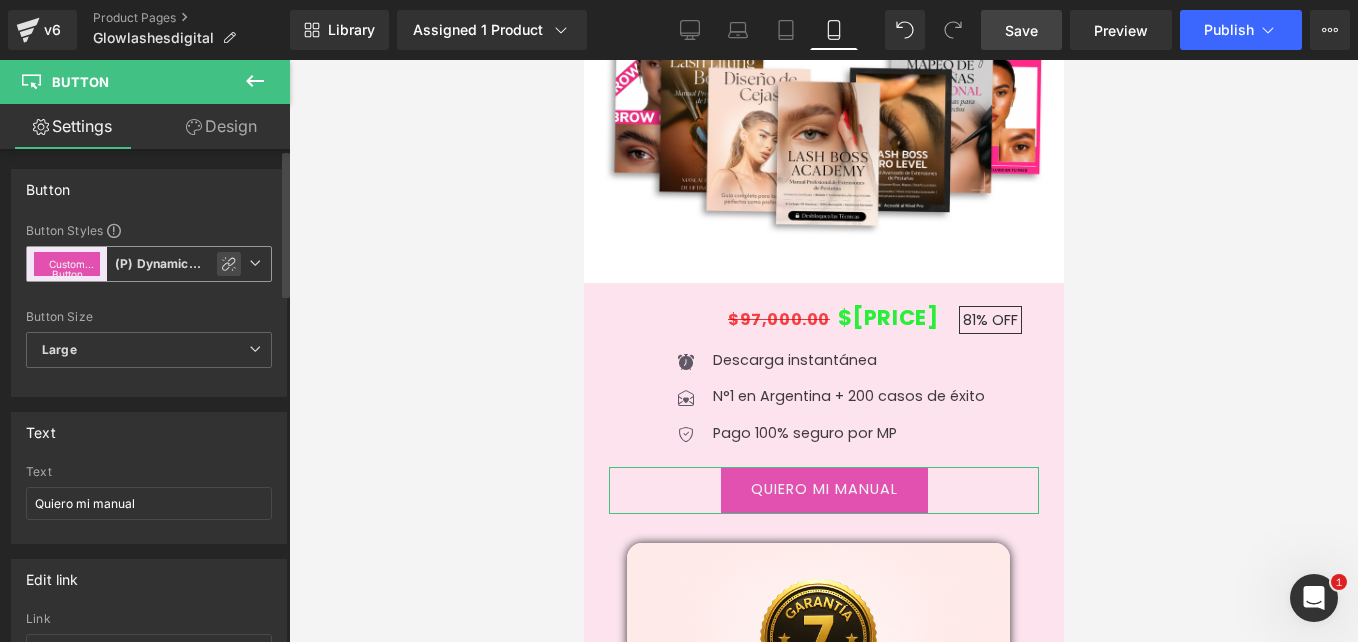 click 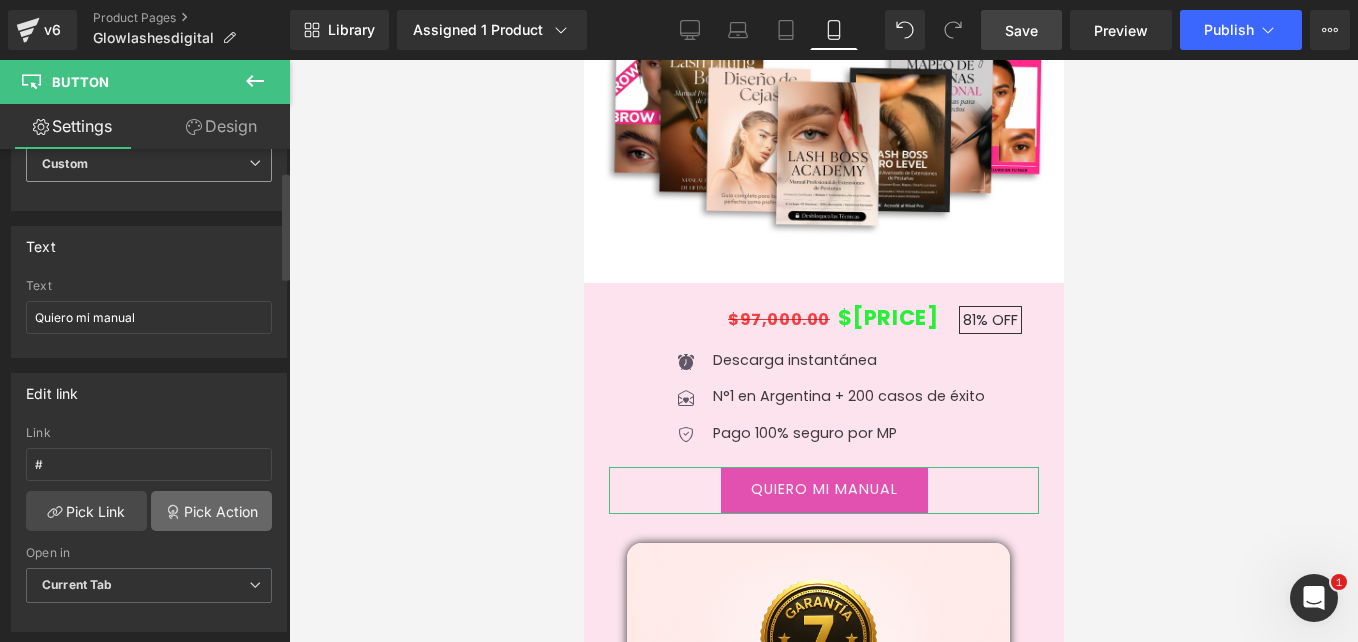 scroll, scrollTop: 200, scrollLeft: 0, axis: vertical 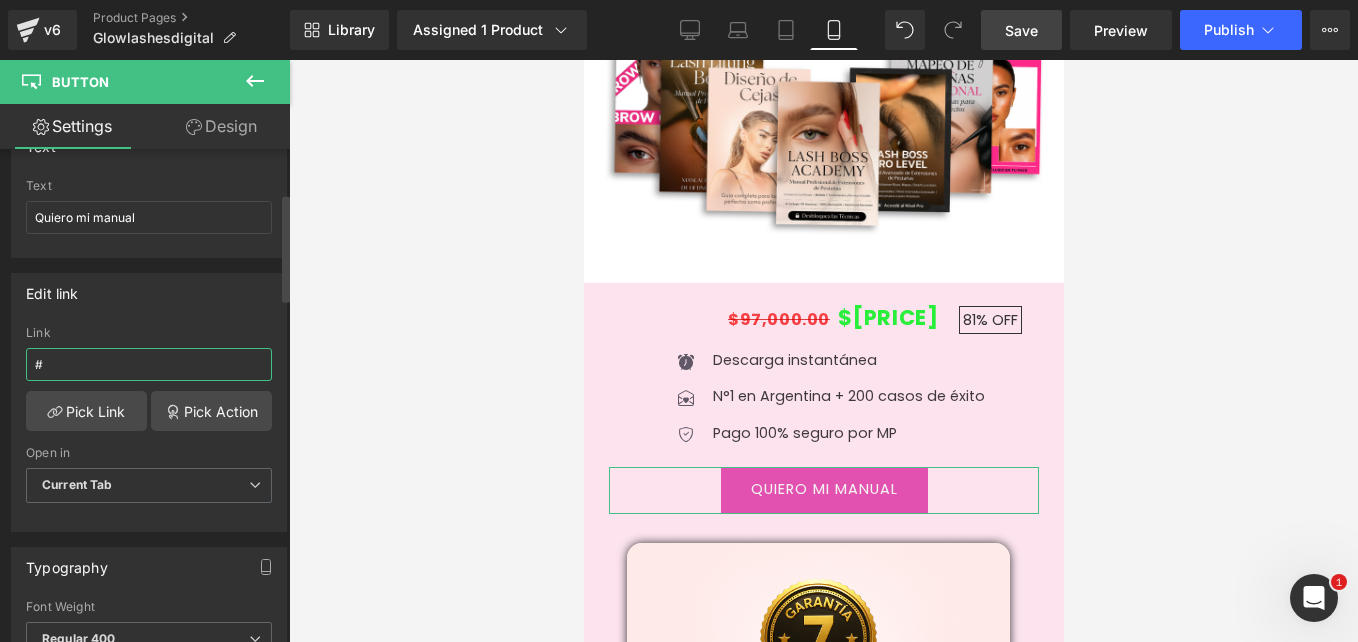 click on "#" at bounding box center (149, 364) 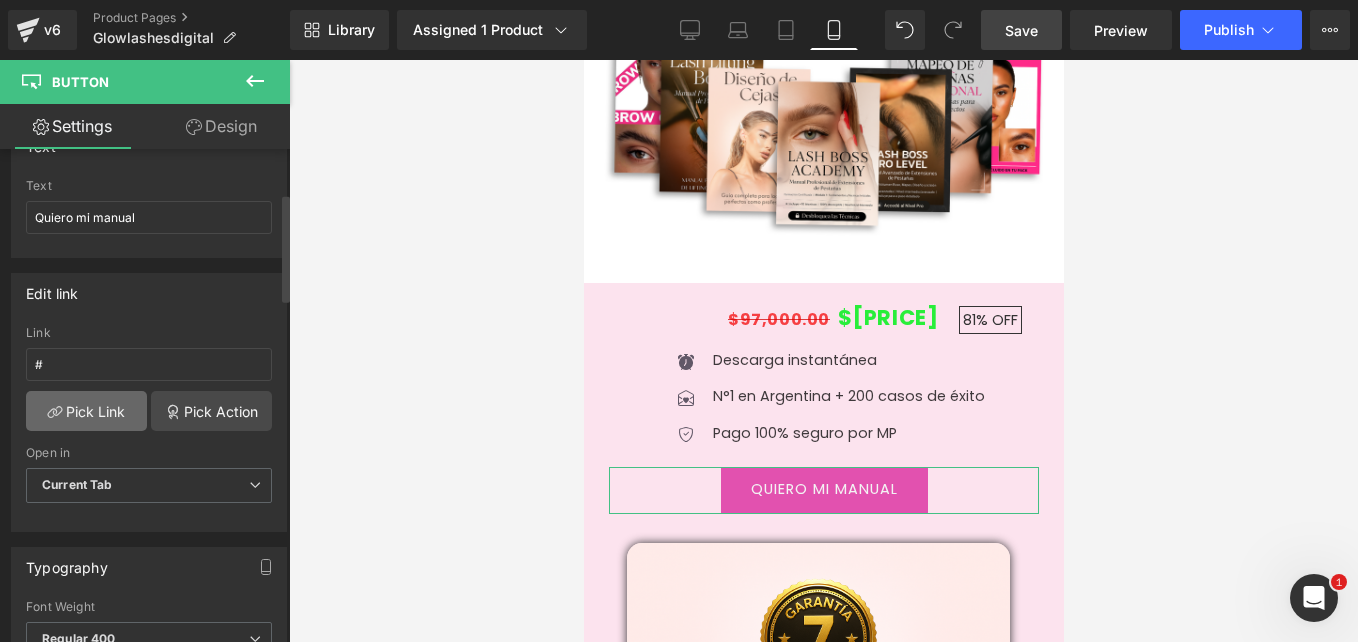 click on "Pick Link" at bounding box center [86, 411] 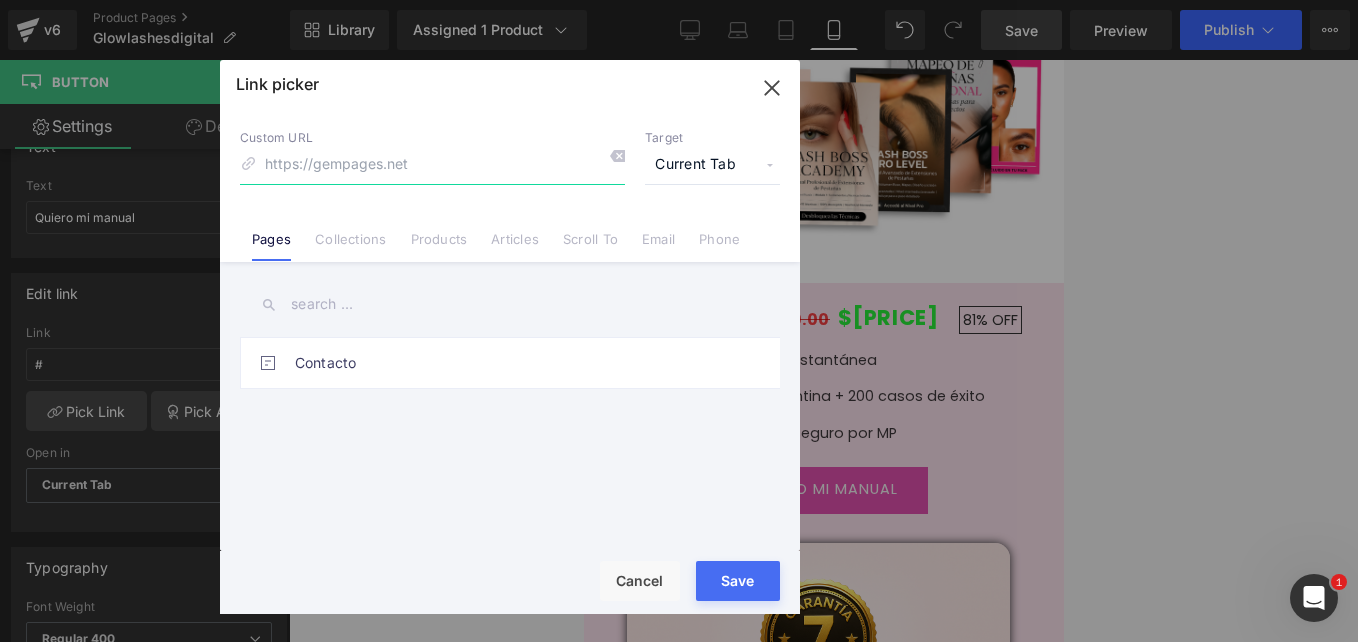 paste on "[URL]" 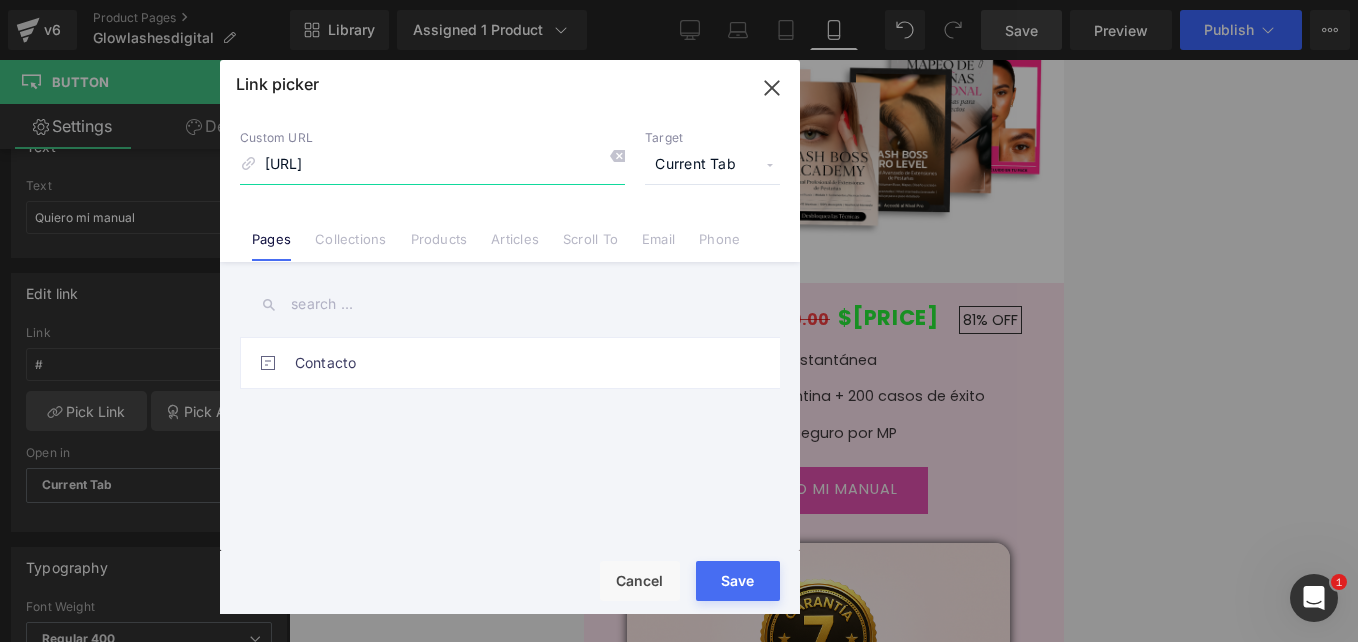 type on "[URL]" 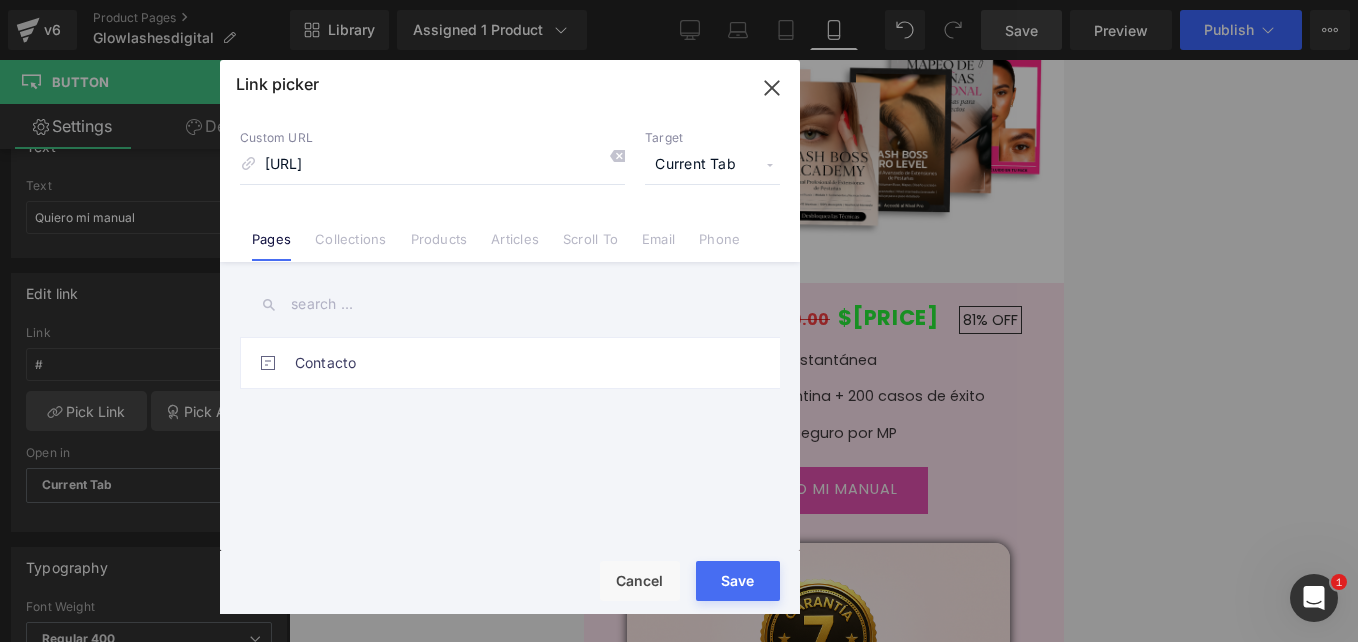 click on "Save" at bounding box center (738, 581) 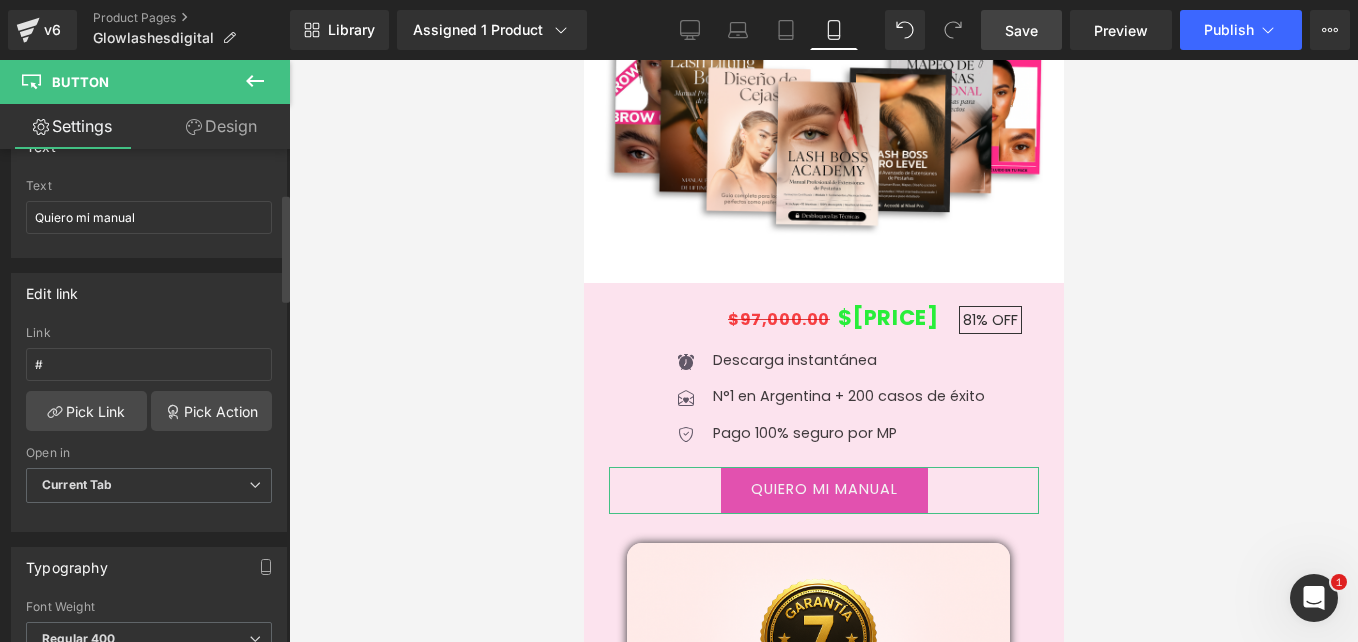 scroll, scrollTop: 300, scrollLeft: 0, axis: vertical 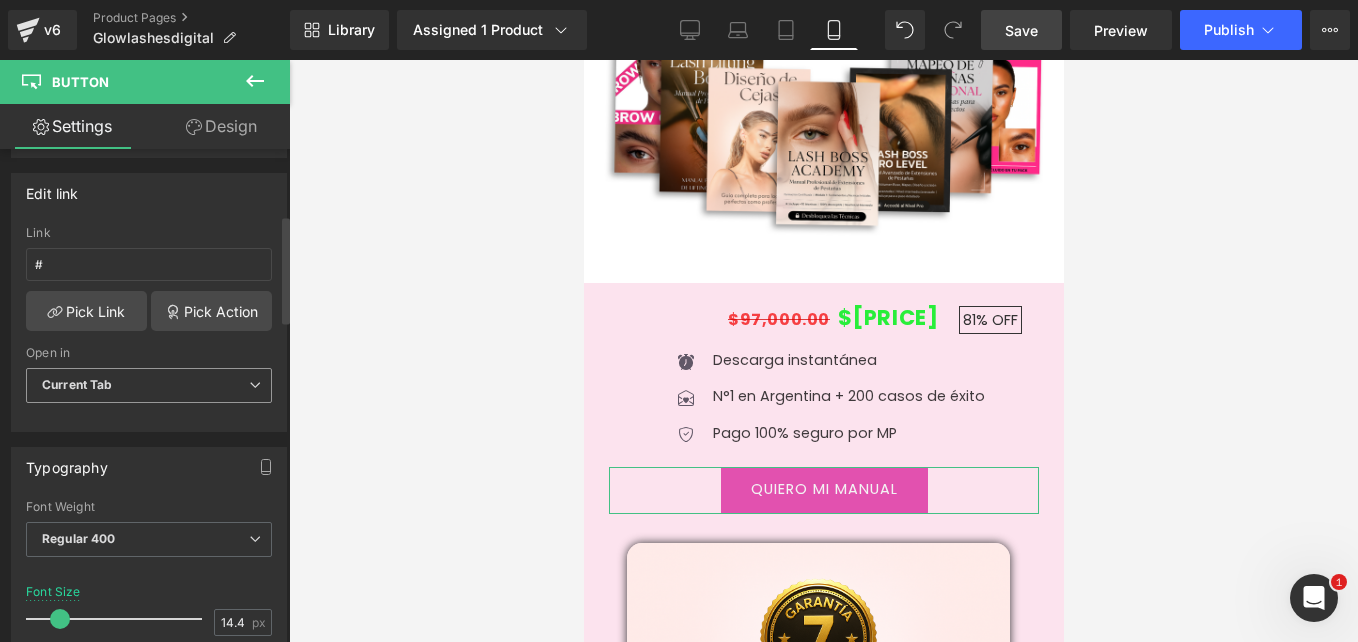 click on "Current Tab" at bounding box center [149, 385] 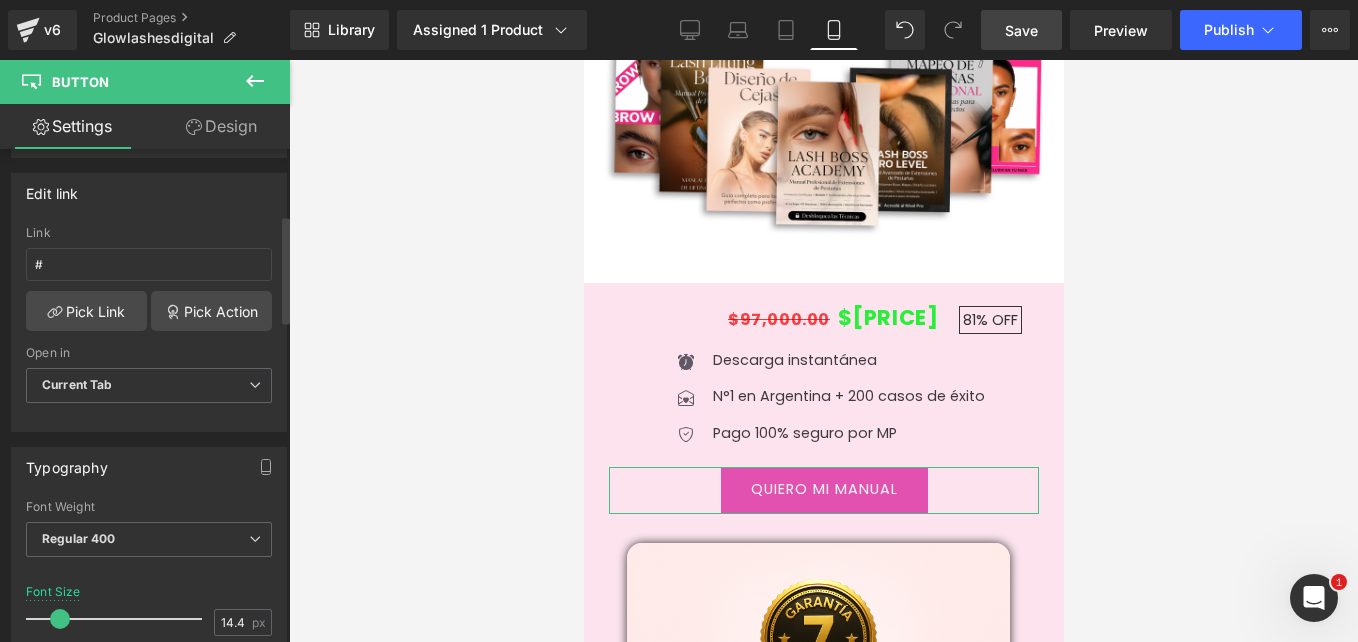 click on "Open in" at bounding box center [149, 353] 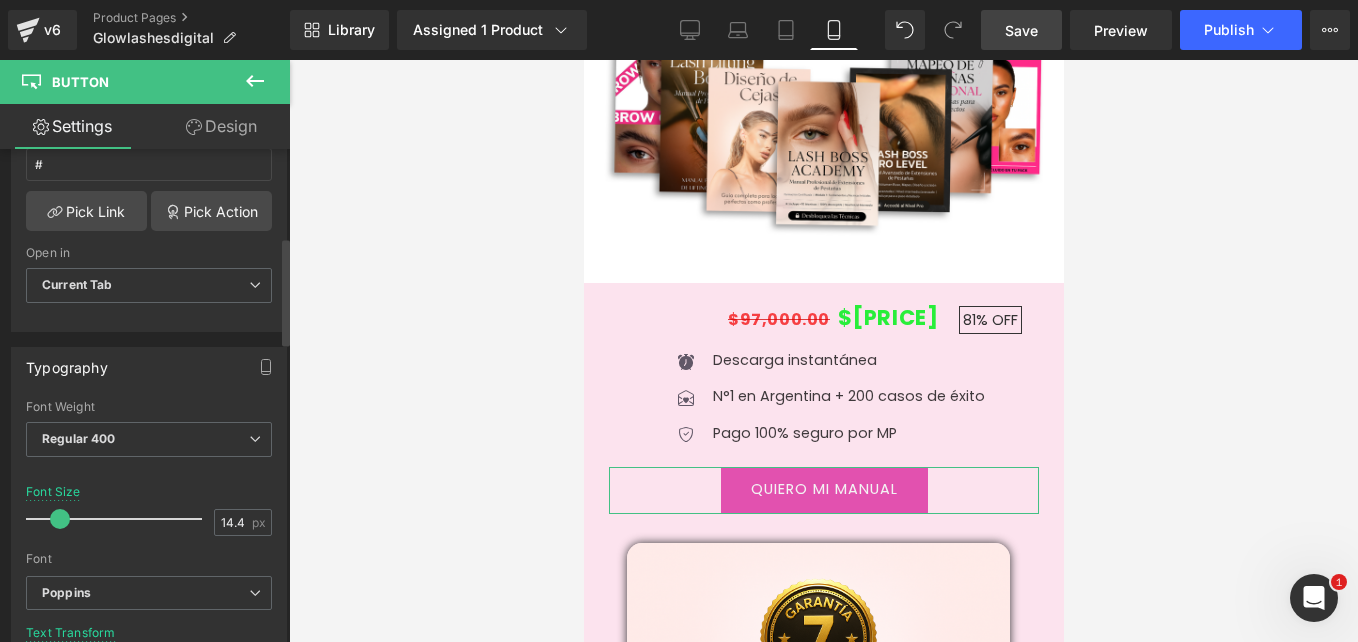 scroll, scrollTop: 500, scrollLeft: 0, axis: vertical 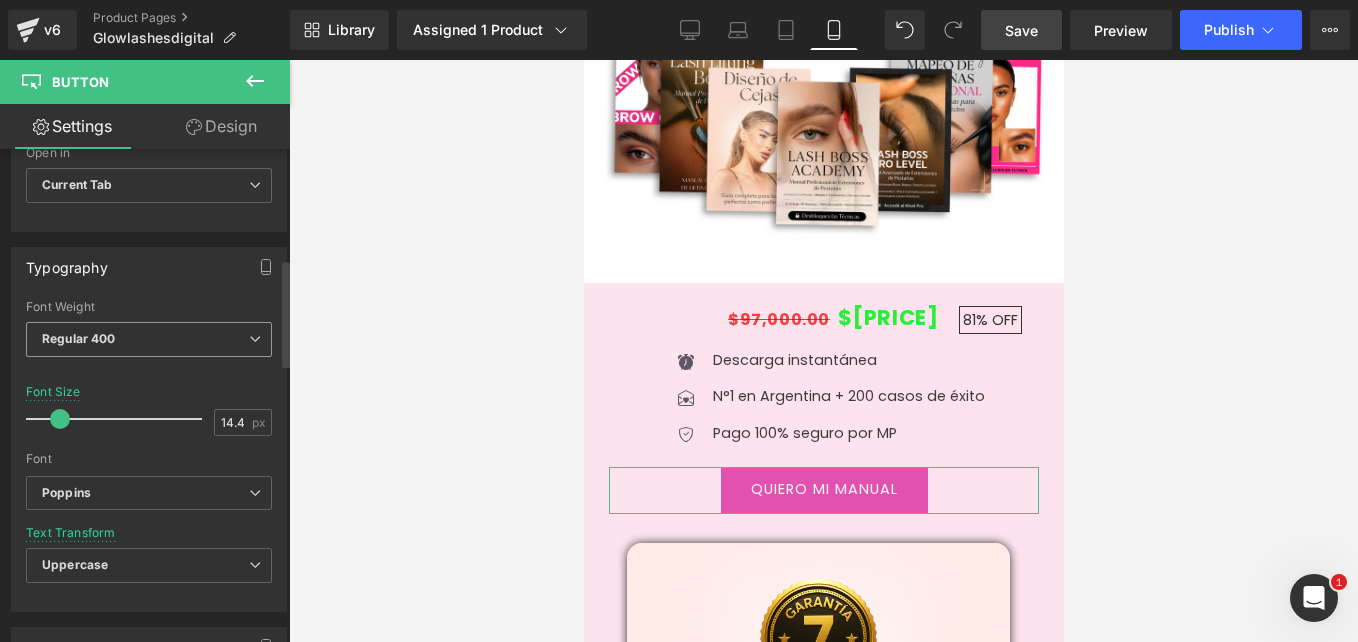 click on "Regular 400" at bounding box center (149, 339) 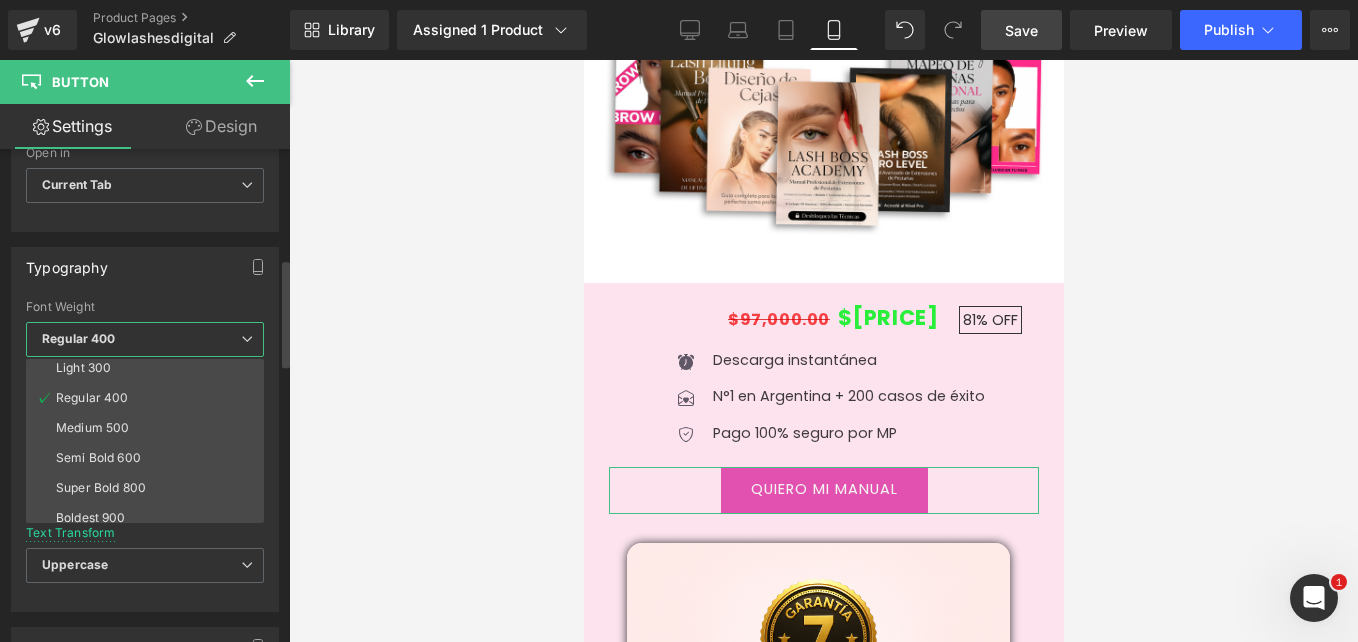 scroll, scrollTop: 166, scrollLeft: 0, axis: vertical 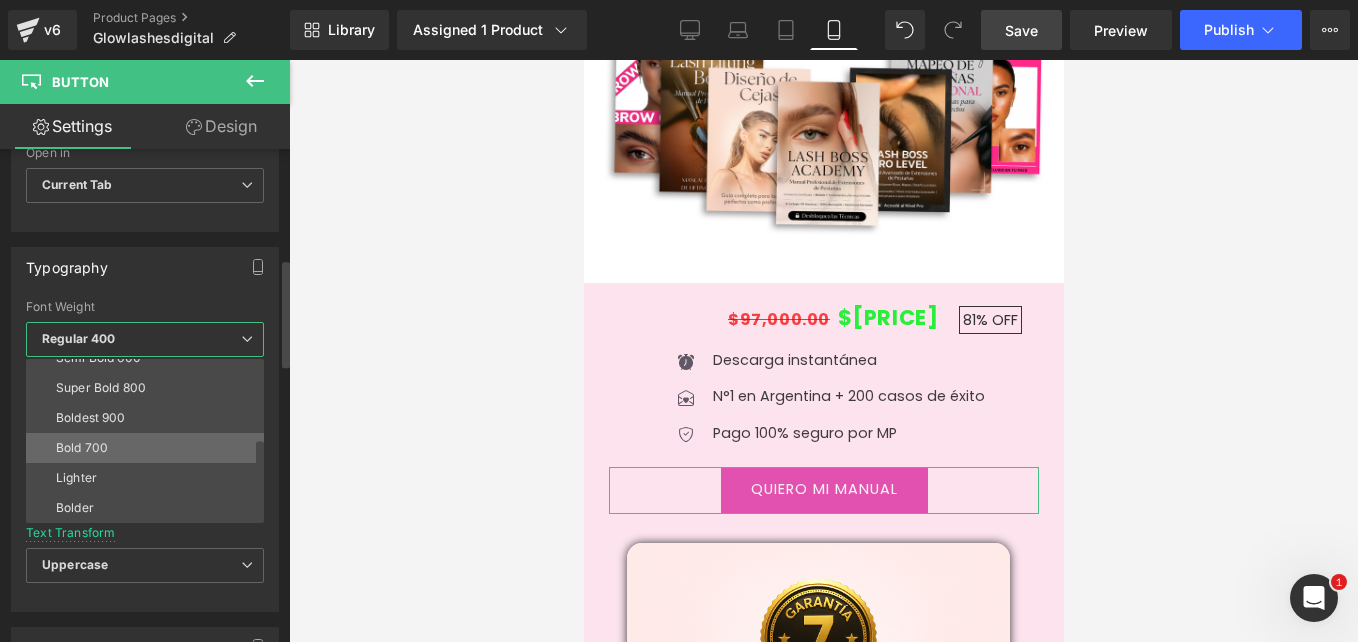 click on "Bold 700" at bounding box center [149, 448] 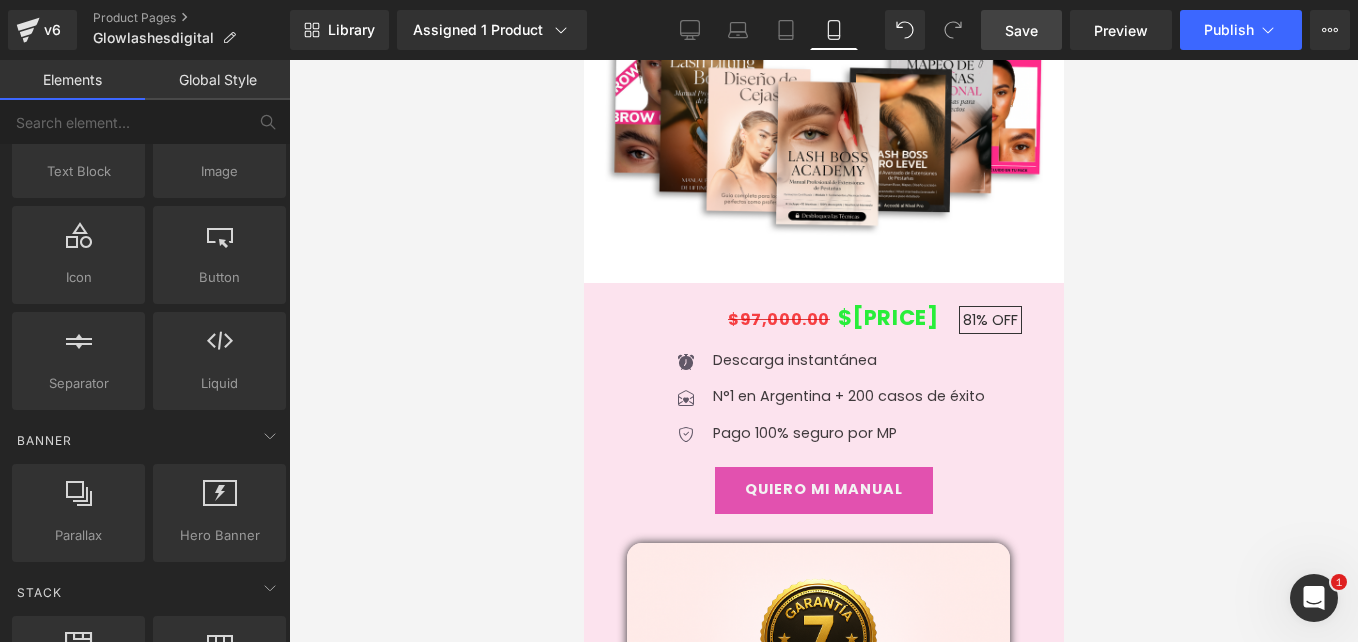 click at bounding box center [823, 351] 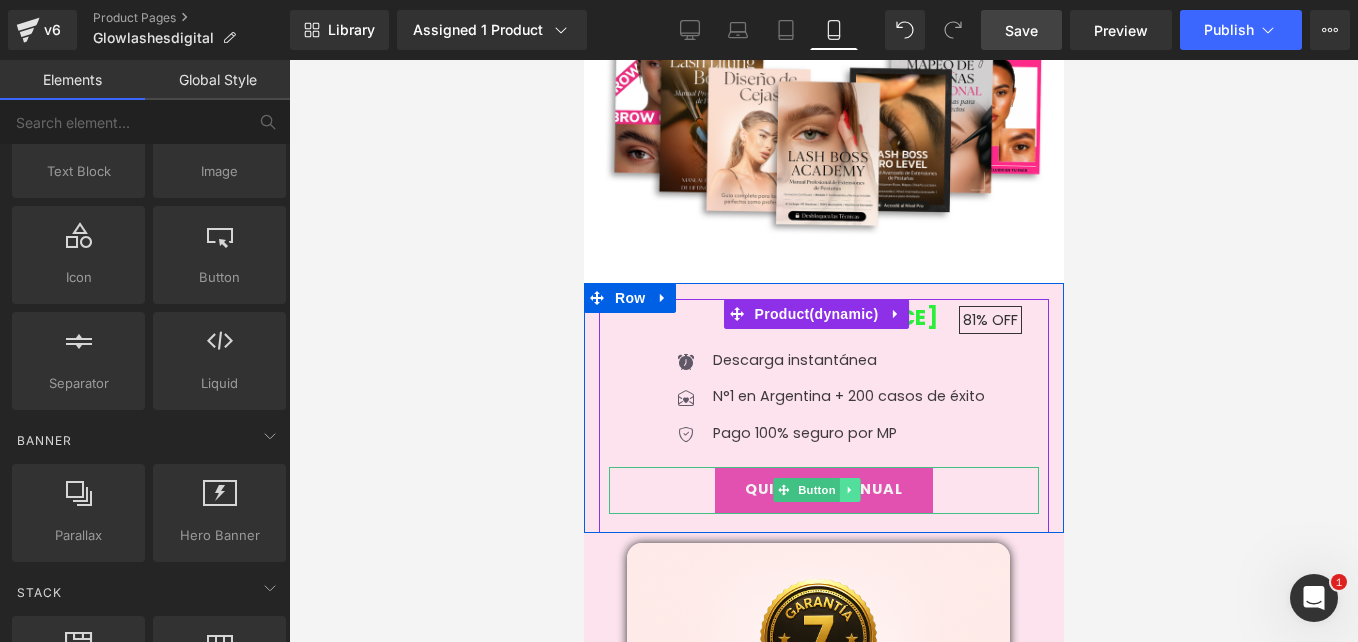 click at bounding box center (848, 490) 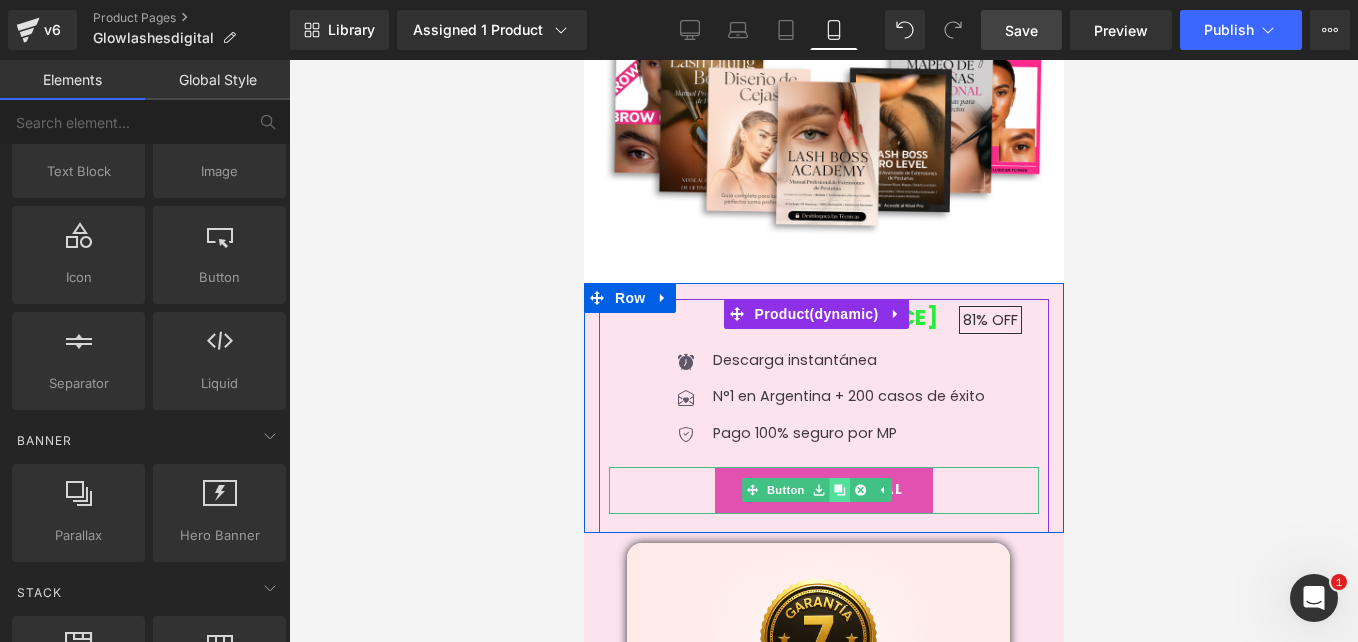 click 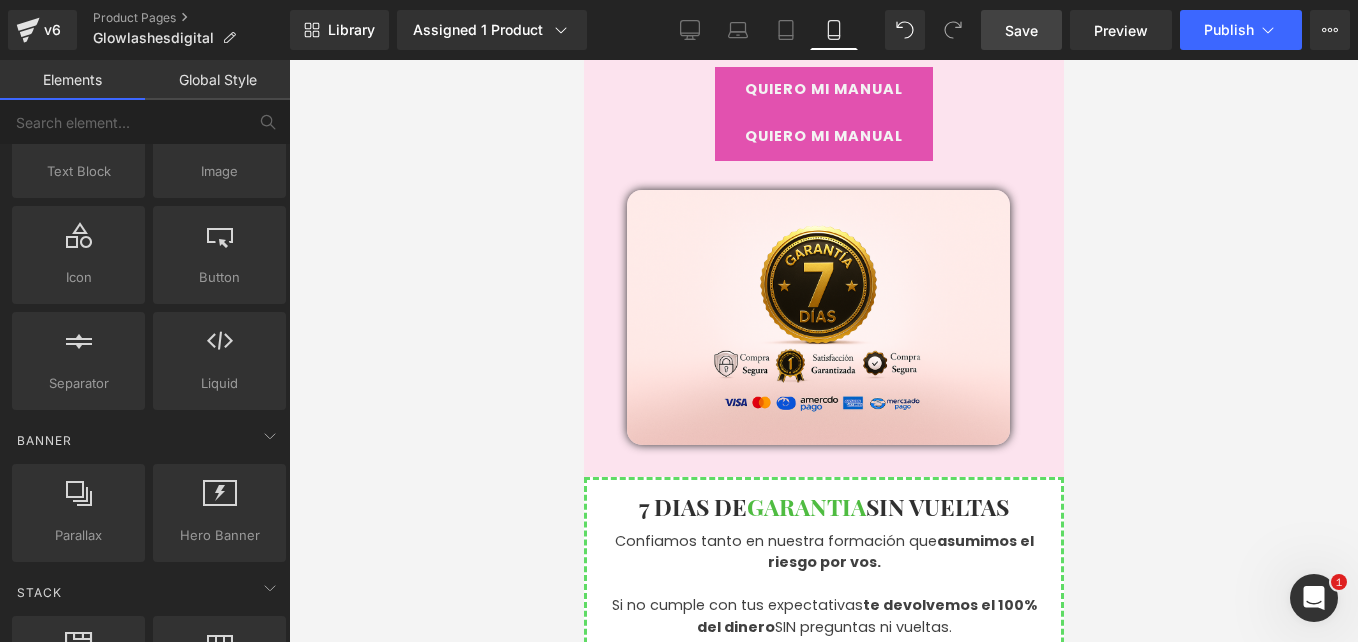 scroll, scrollTop: 8100, scrollLeft: 0, axis: vertical 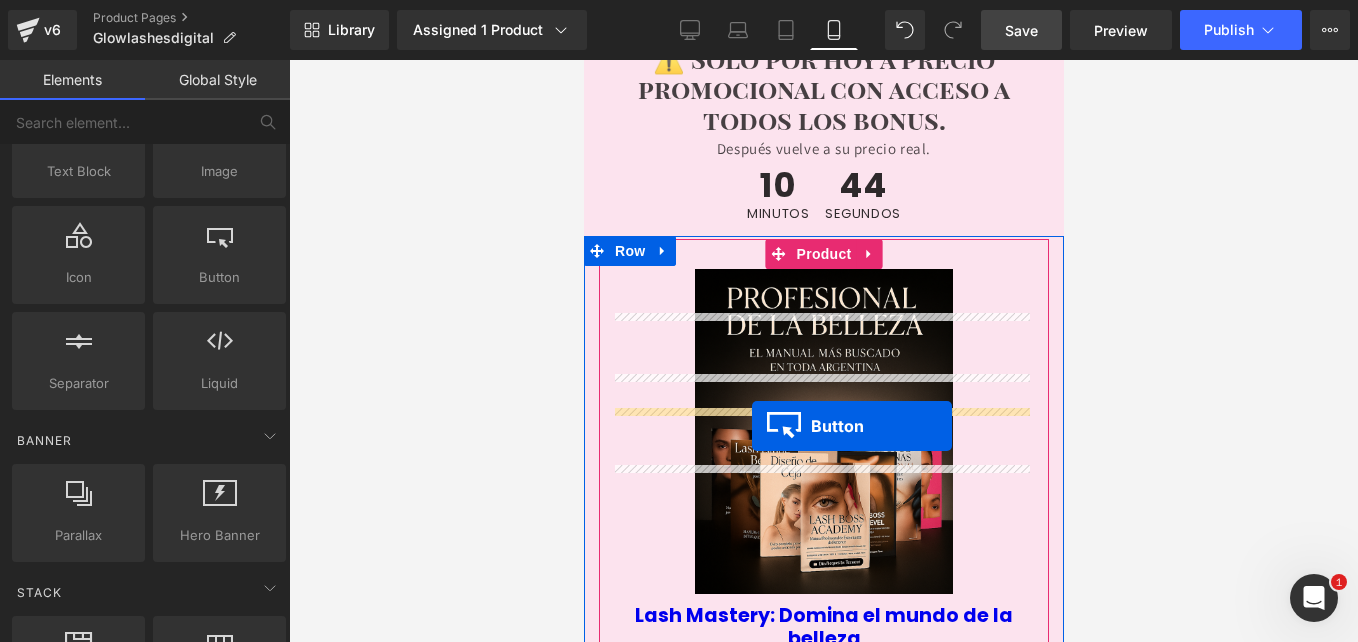 drag, startPoint x: 783, startPoint y: 383, endPoint x: 751, endPoint y: 426, distance: 53.600372 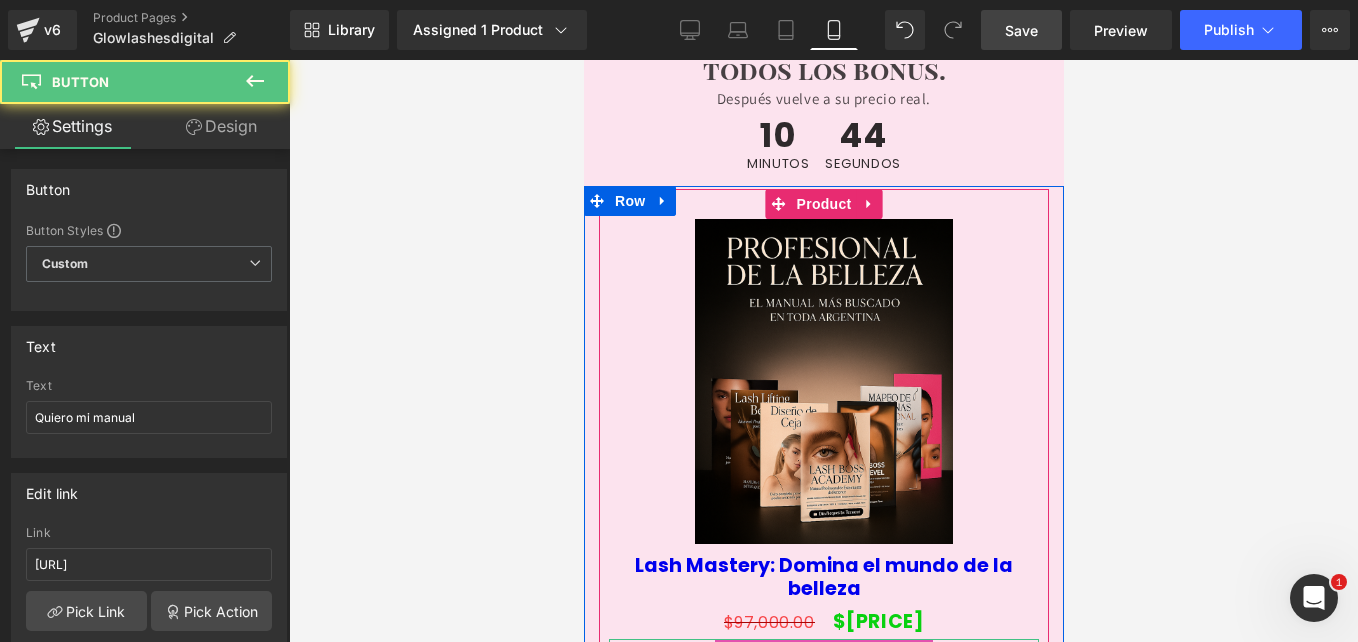 scroll, scrollTop: 12510, scrollLeft: 0, axis: vertical 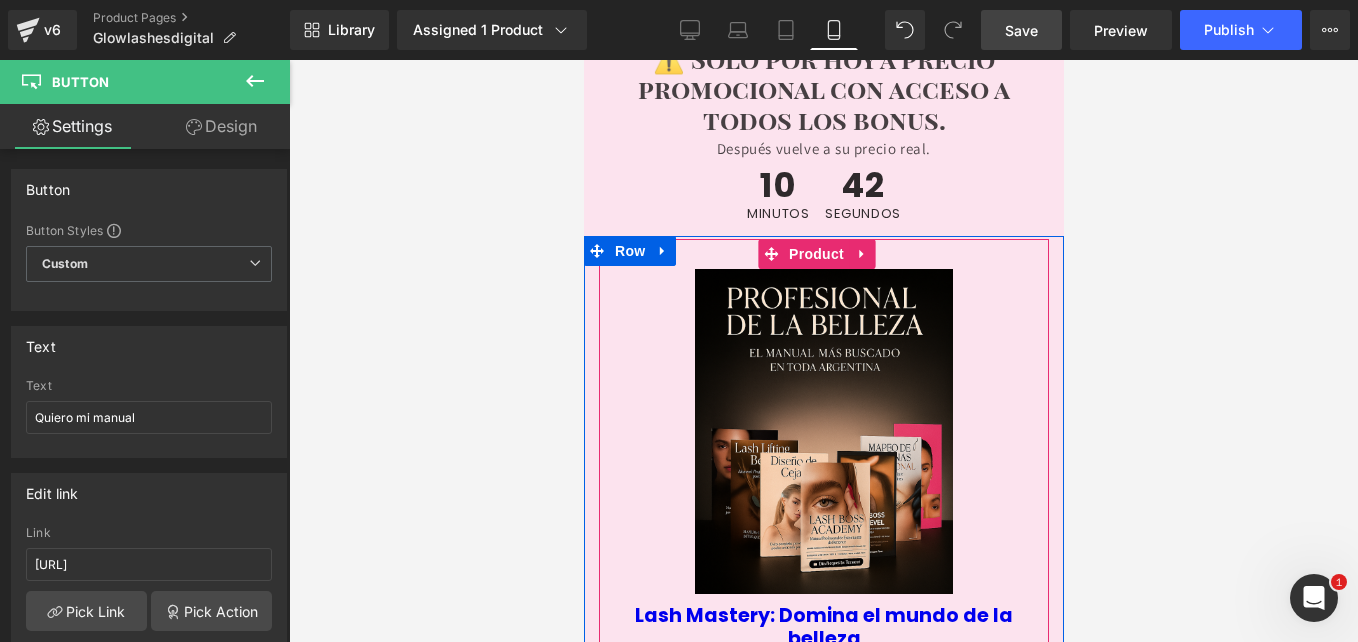 click 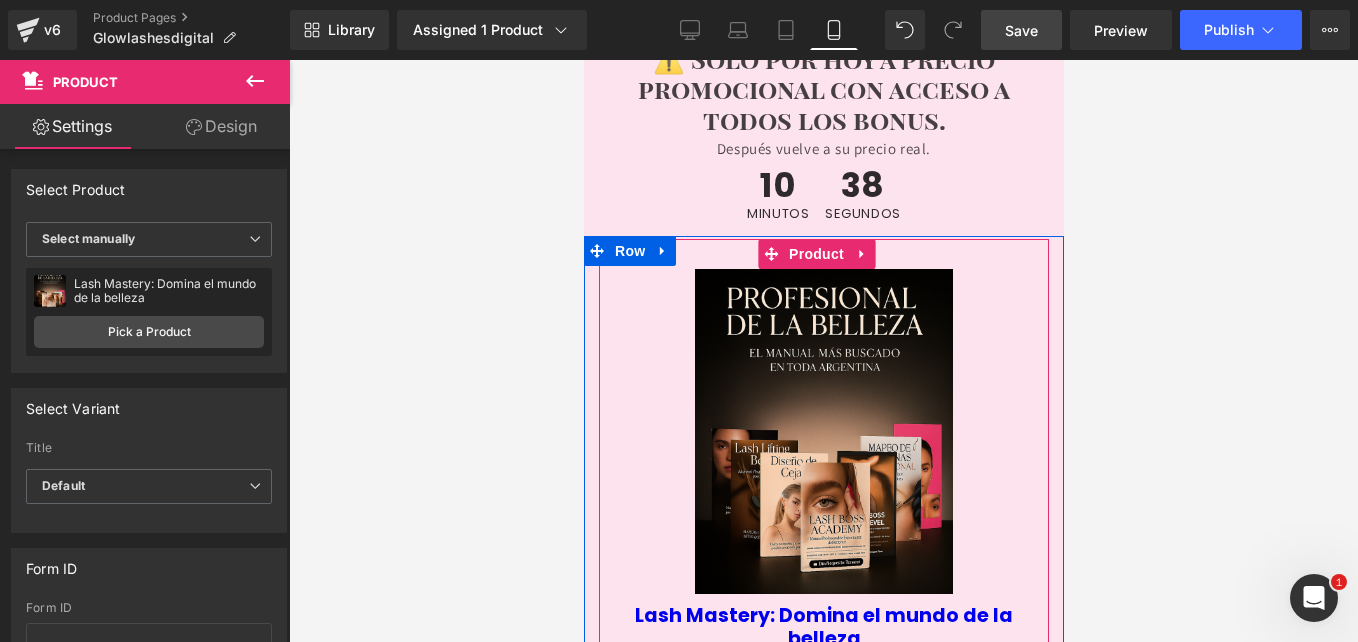 click at bounding box center (823, 742) 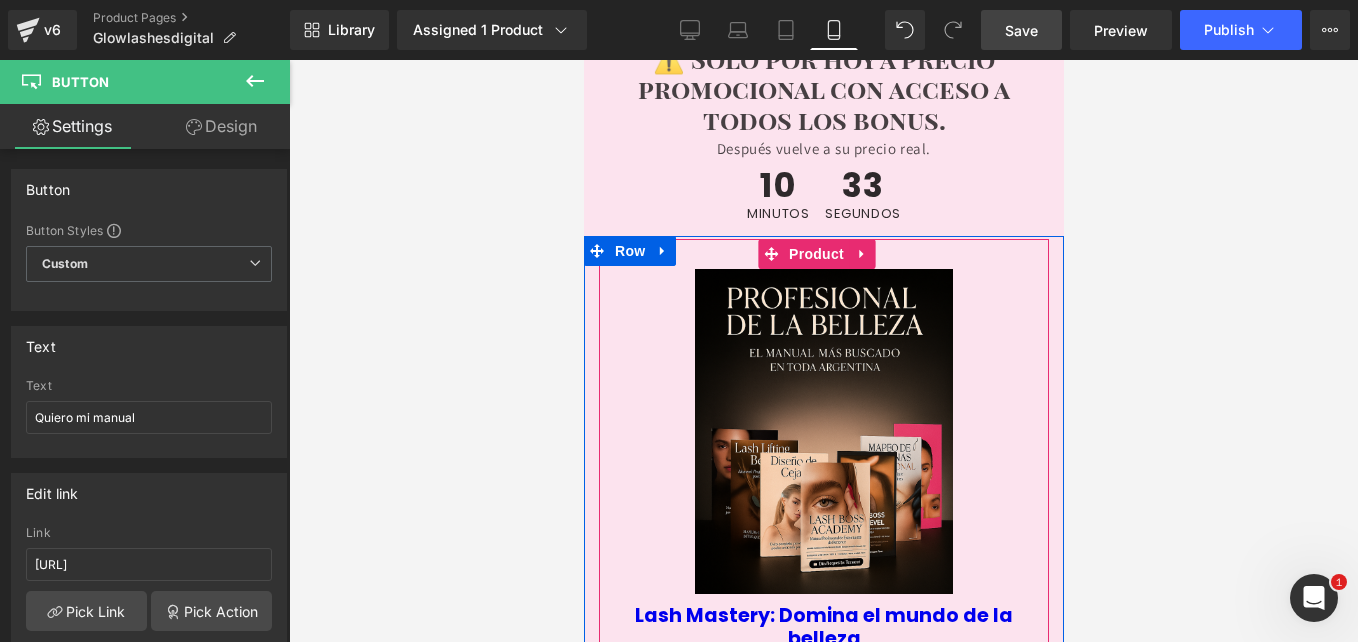 drag, startPoint x: 793, startPoint y: 408, endPoint x: 894, endPoint y: 374, distance: 106.56923 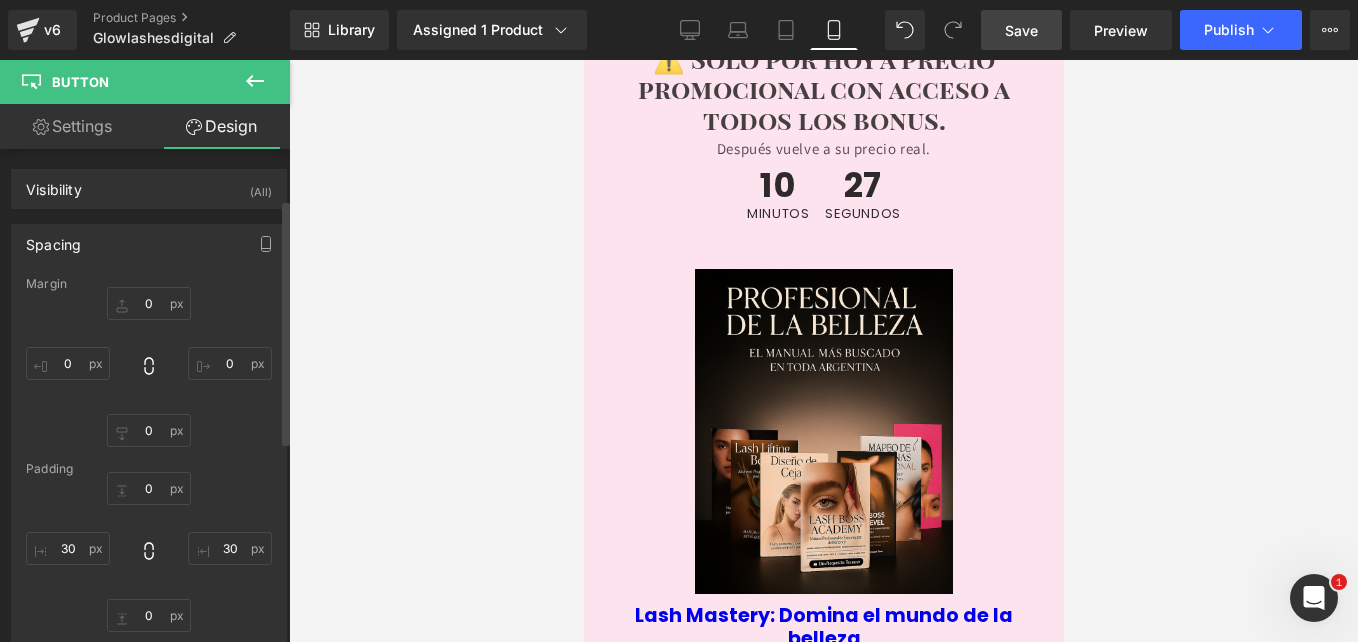 scroll, scrollTop: 400, scrollLeft: 0, axis: vertical 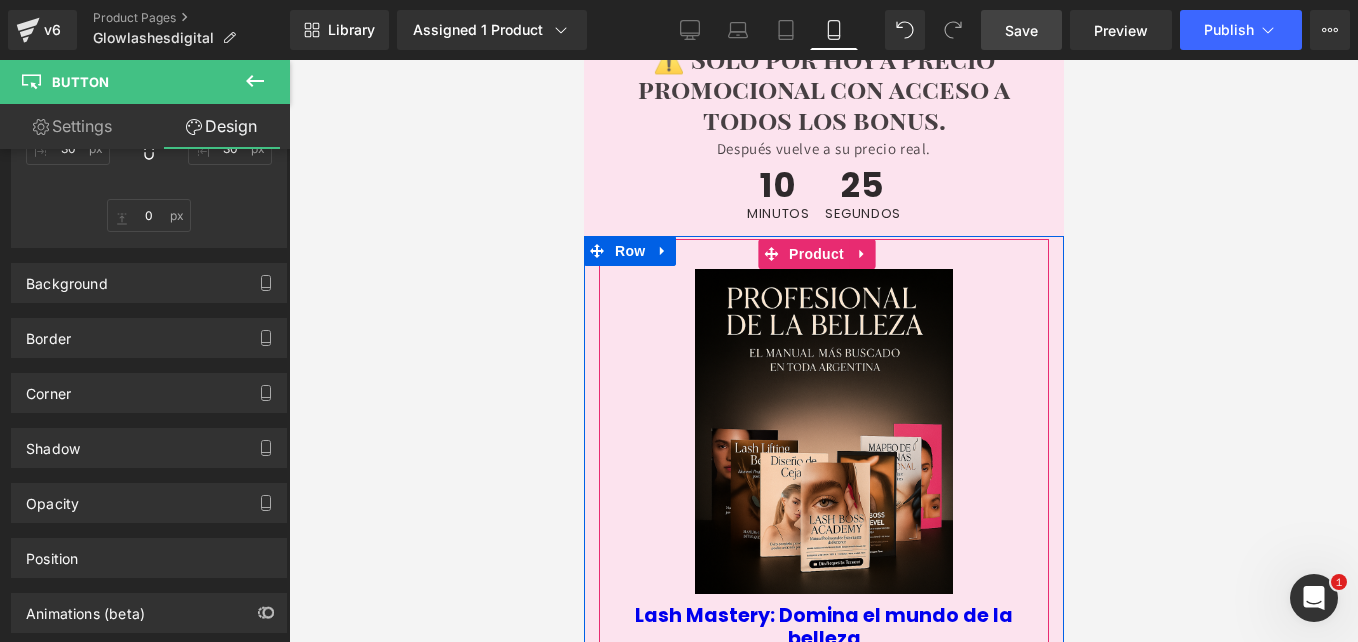 click 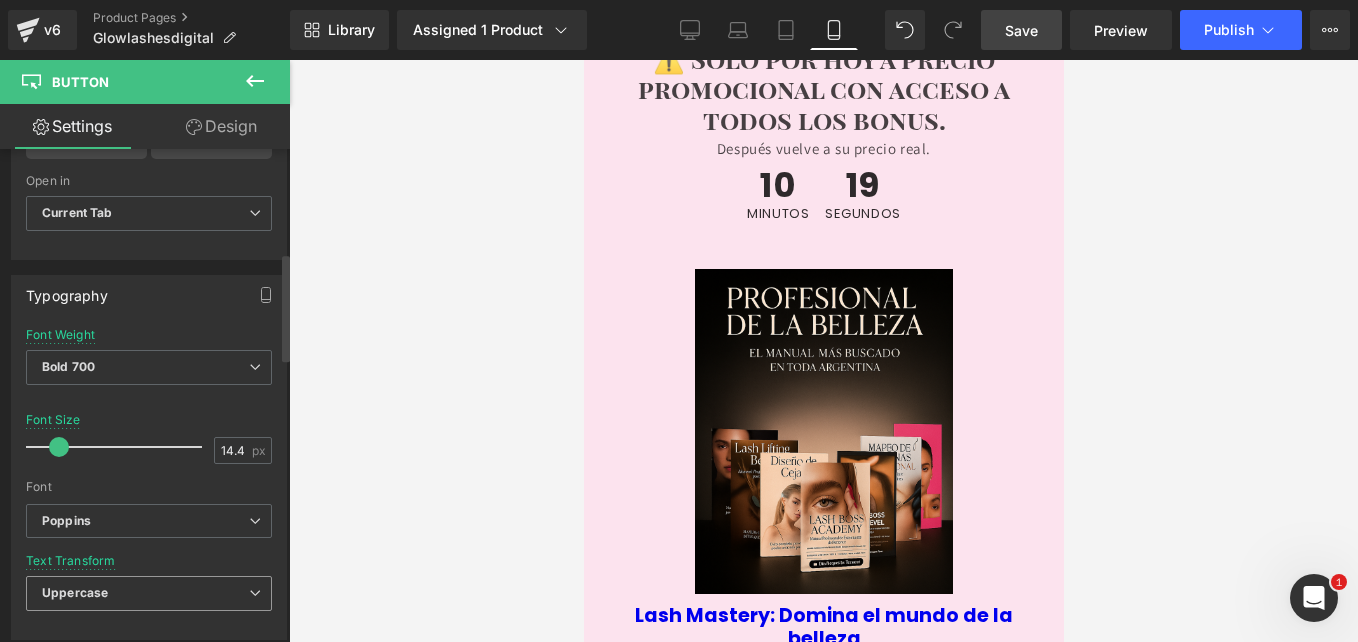 scroll, scrollTop: 272, scrollLeft: 0, axis: vertical 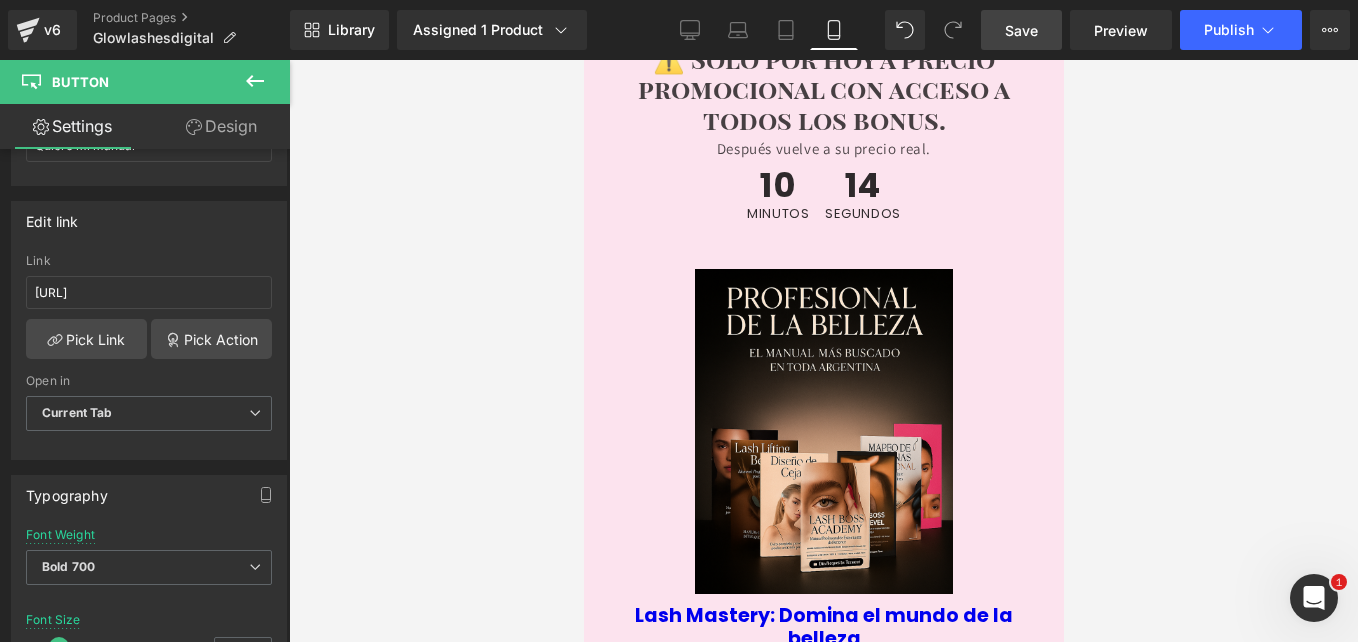click on "Save" at bounding box center (1021, 30) 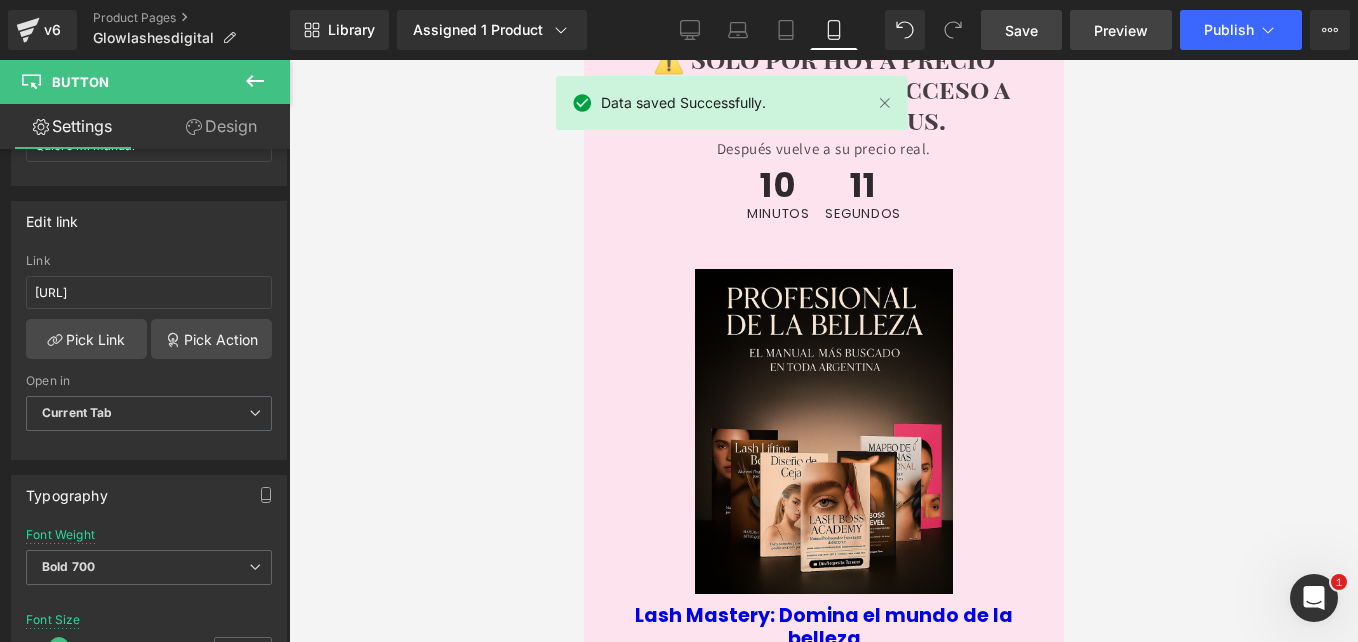 click on "Preview" at bounding box center (1121, 30) 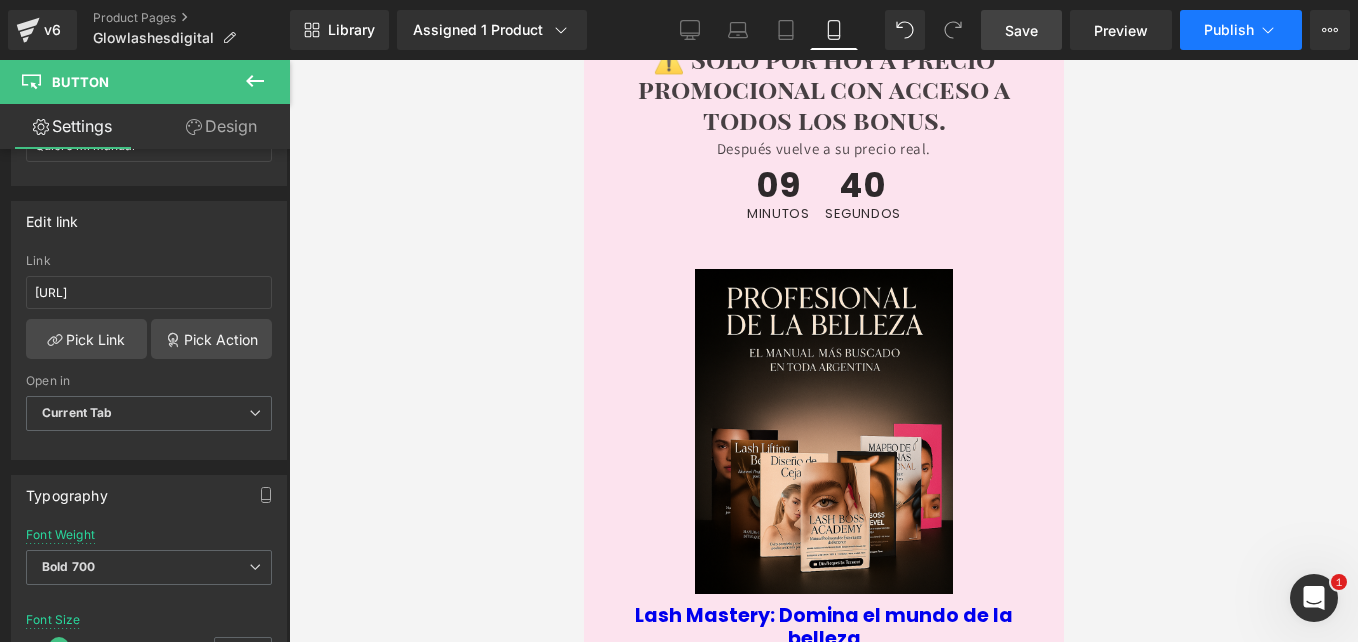 click on "Publish" at bounding box center (1229, 30) 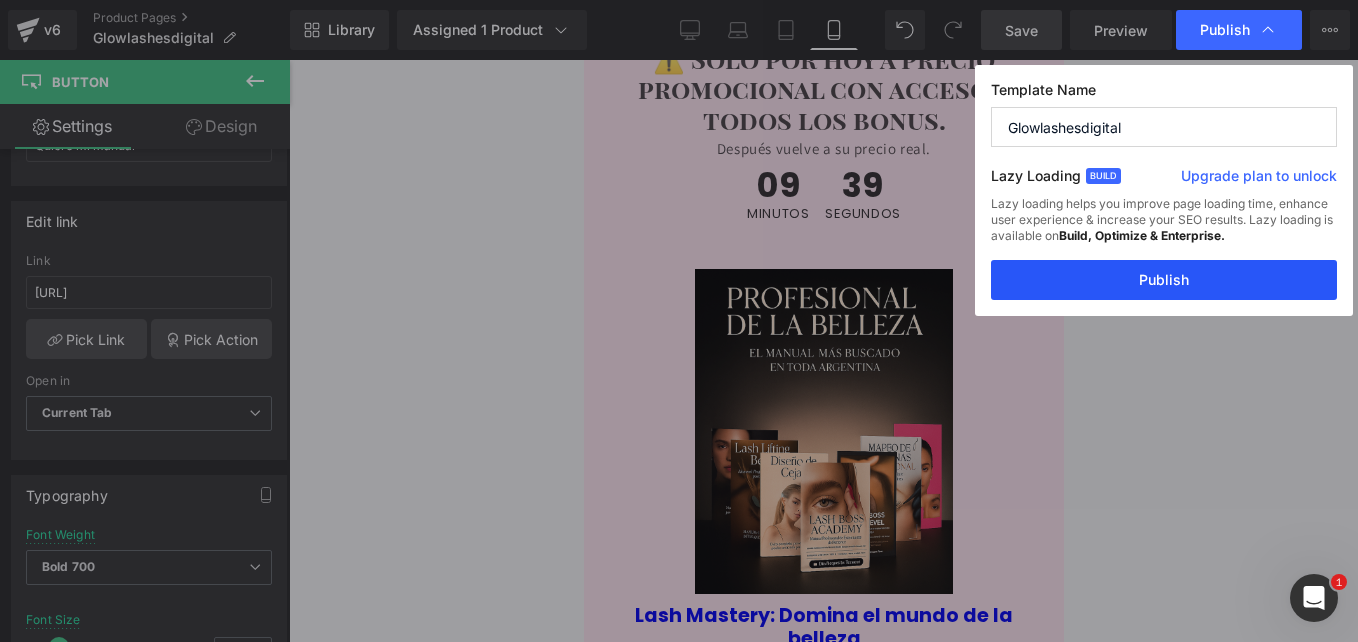 click on "Publish" at bounding box center [1164, 280] 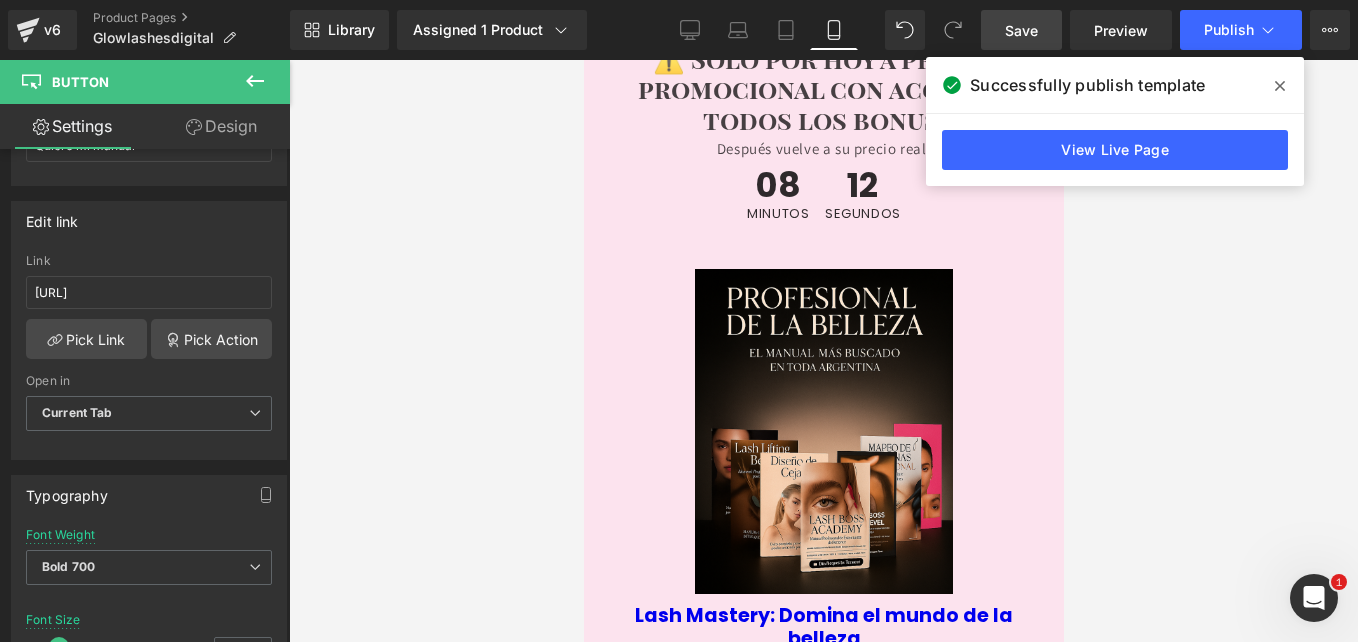 click 